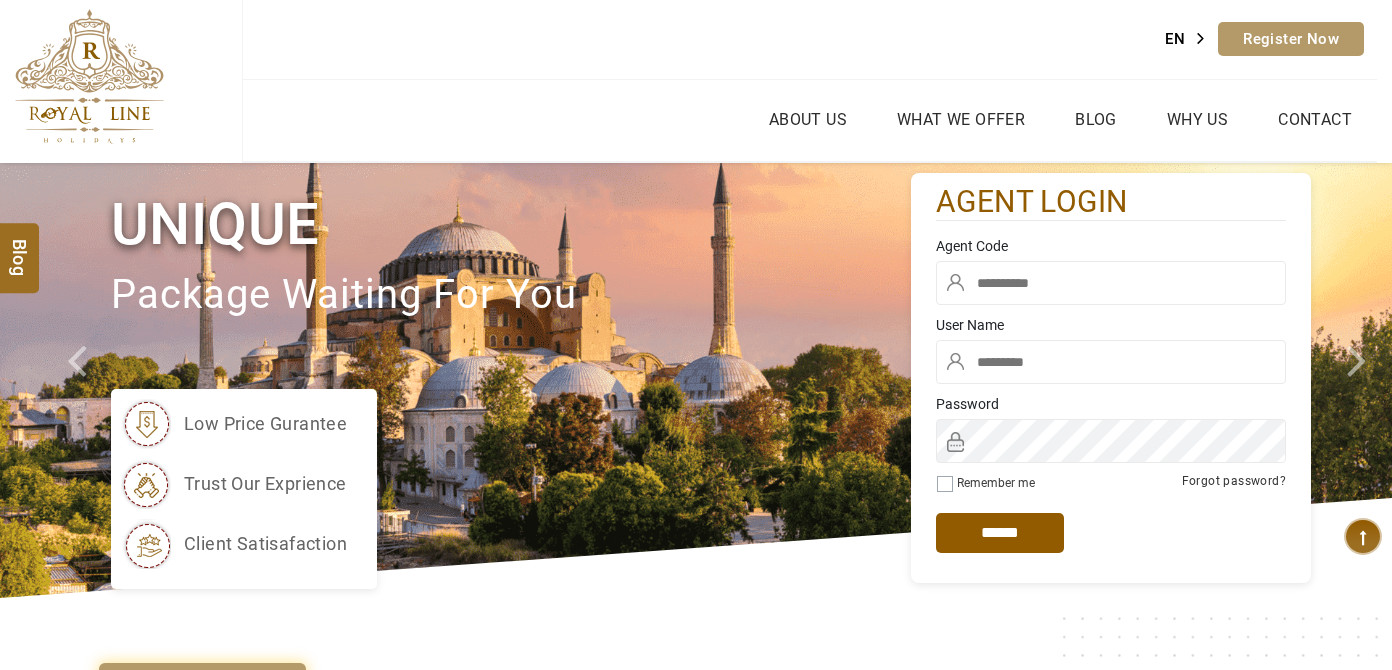 scroll, scrollTop: 0, scrollLeft: 0, axis: both 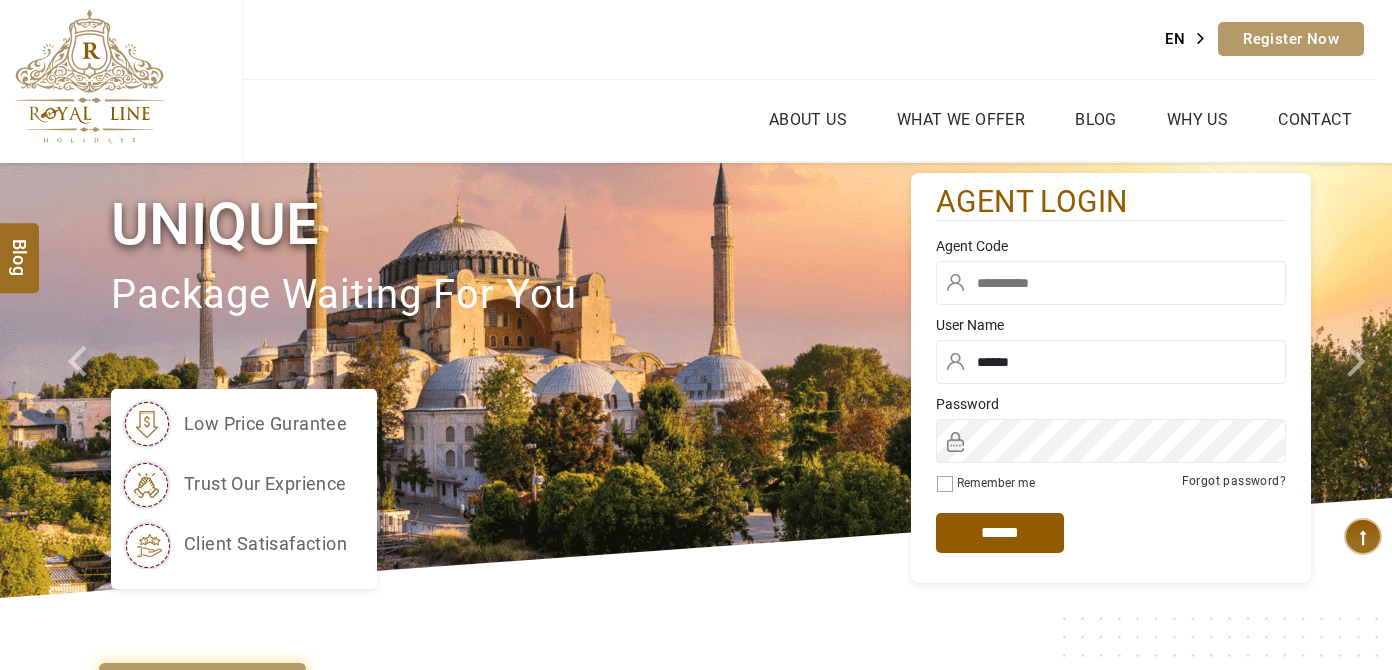 click at bounding box center (1111, 283) 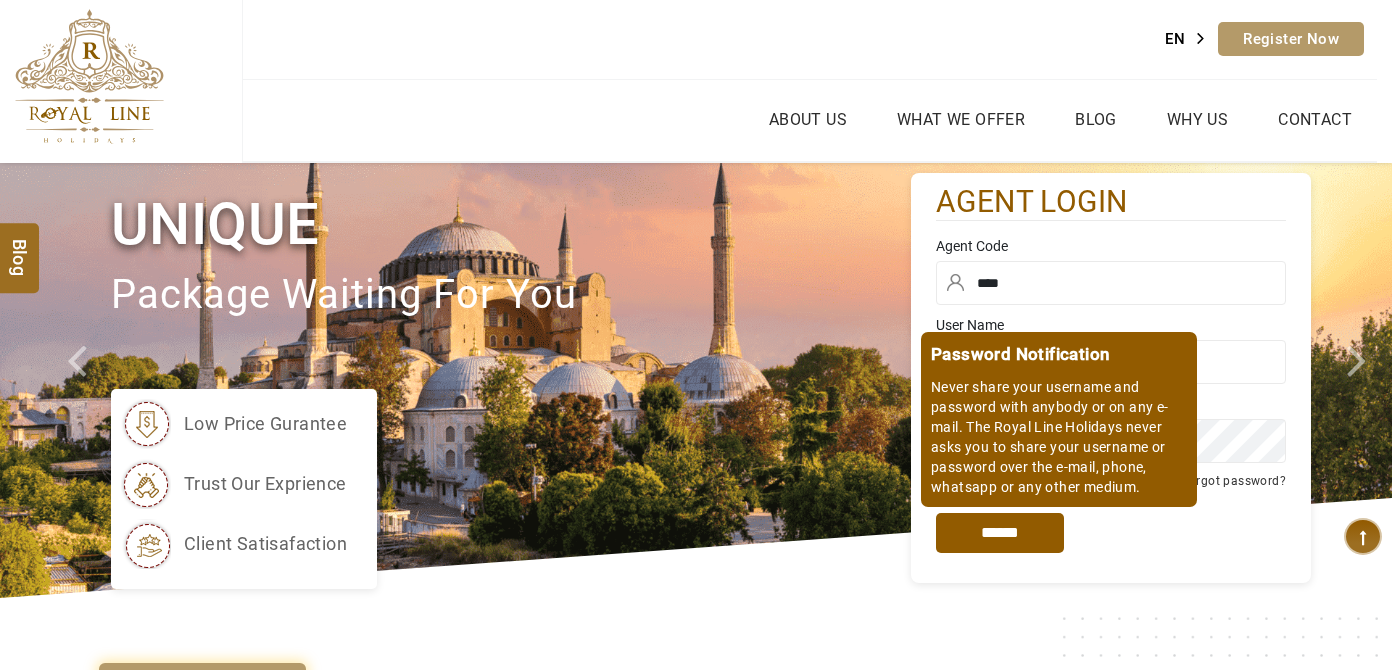 type on "****" 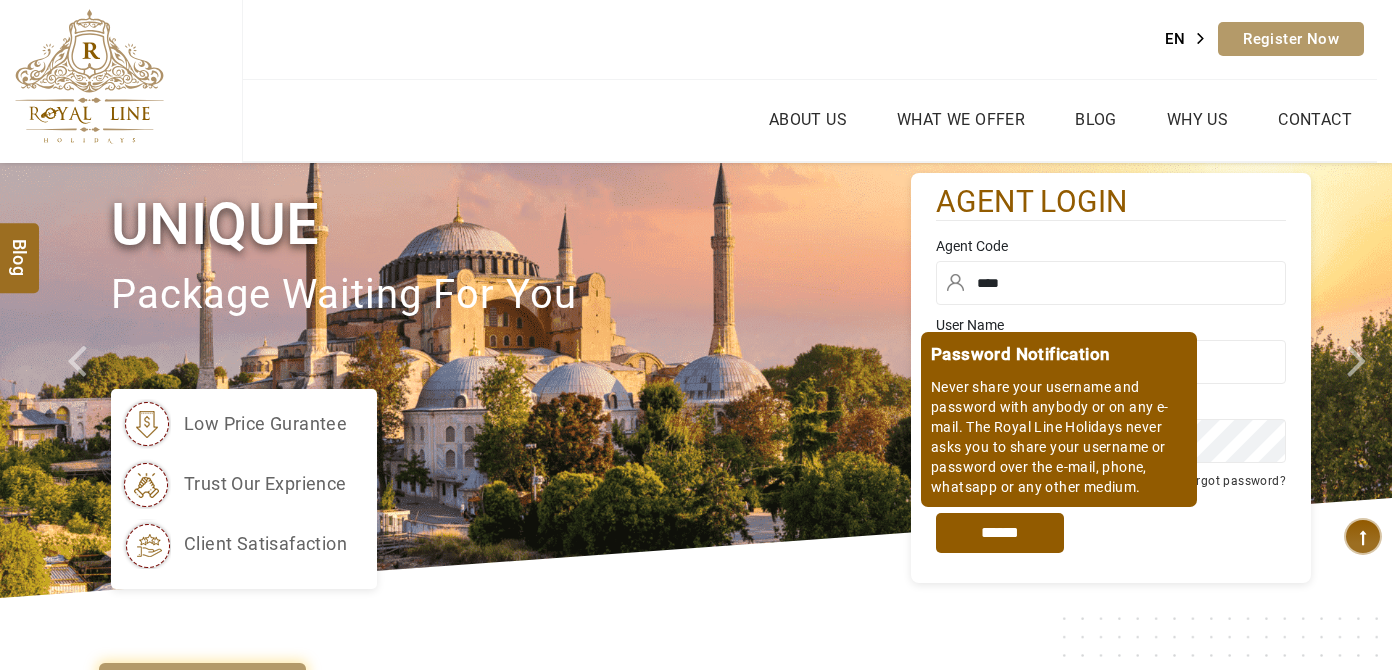 click on "*****" at bounding box center (1000, 533) 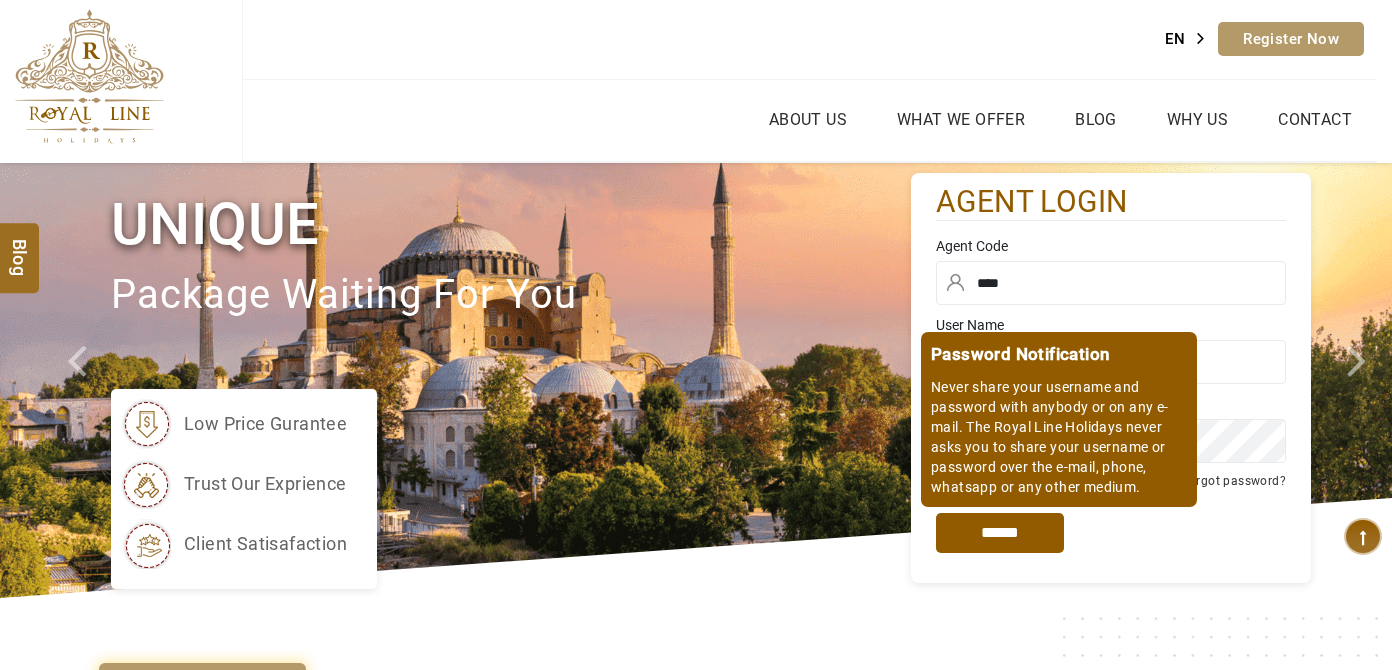 click on "*****" at bounding box center (1000, 533) 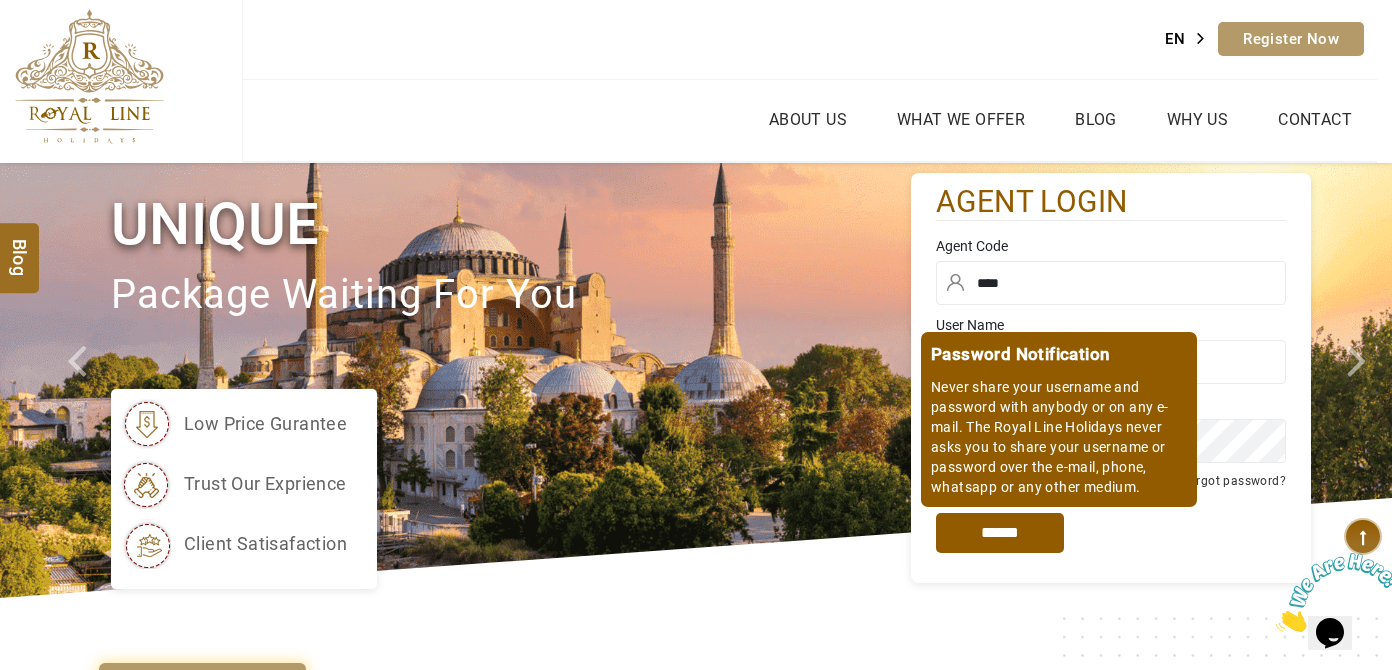 scroll, scrollTop: 0, scrollLeft: 0, axis: both 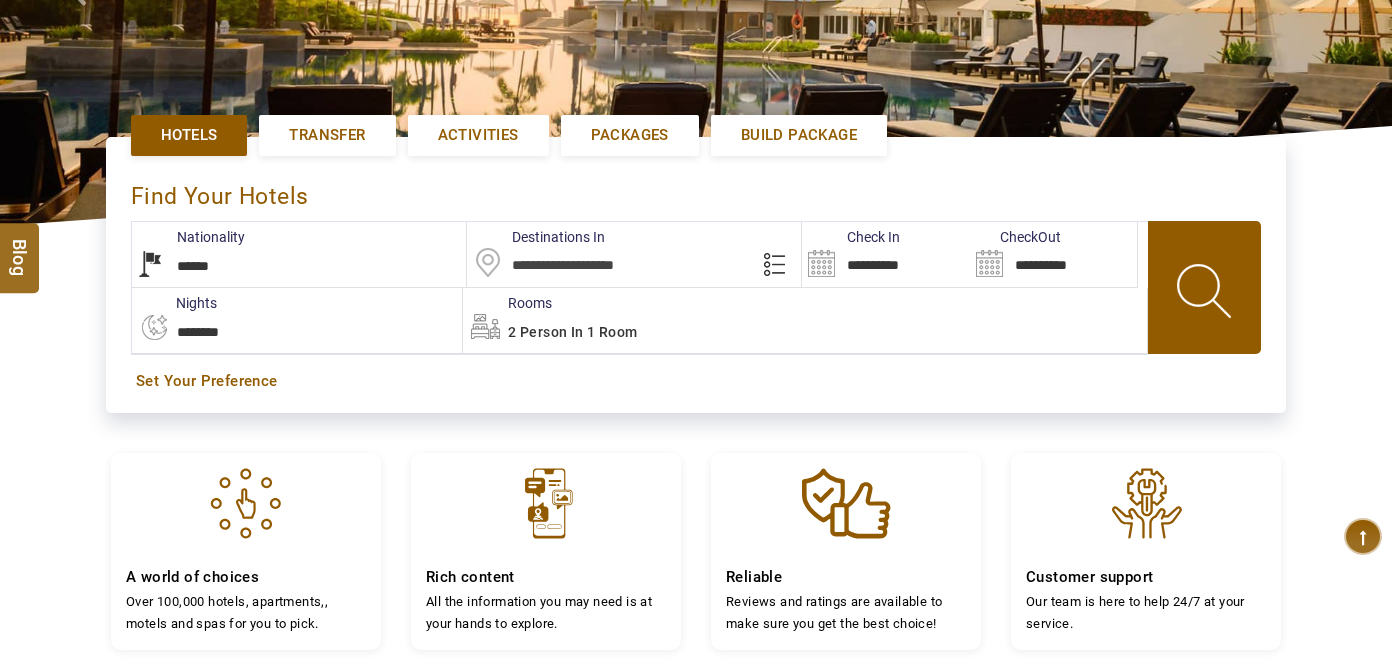 click at bounding box center [634, 254] 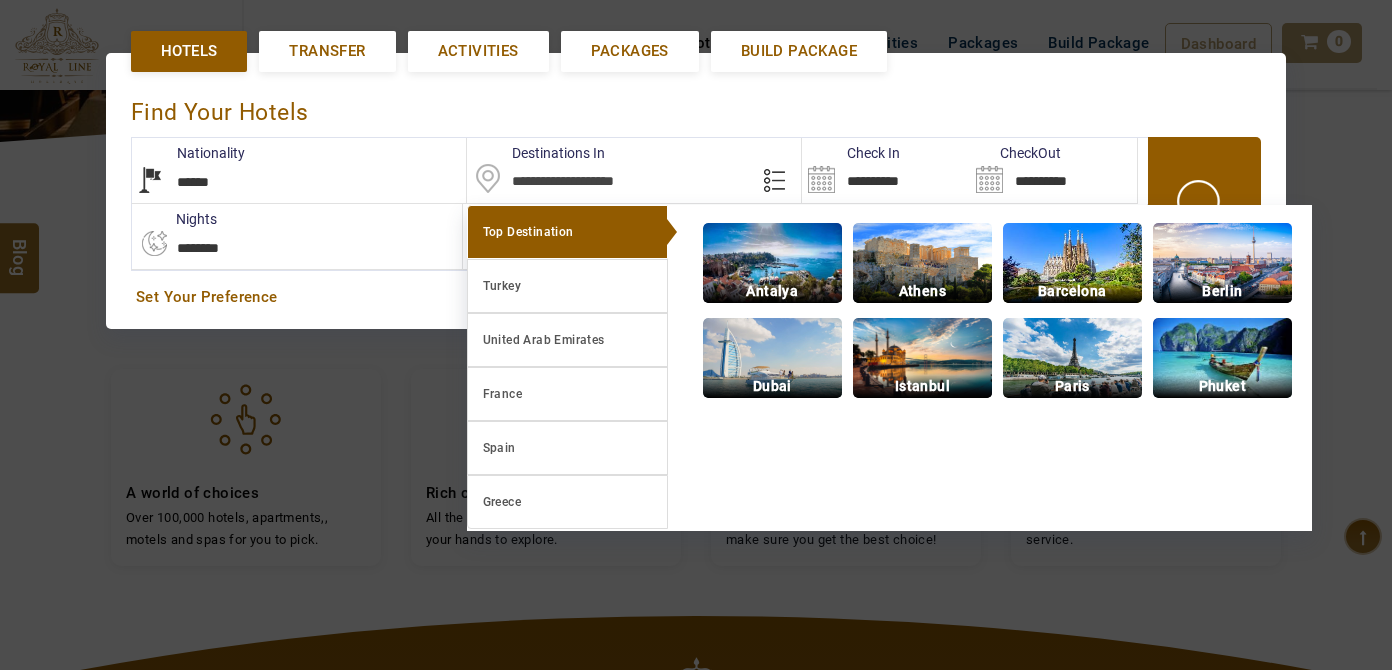 scroll, scrollTop: 452, scrollLeft: 0, axis: vertical 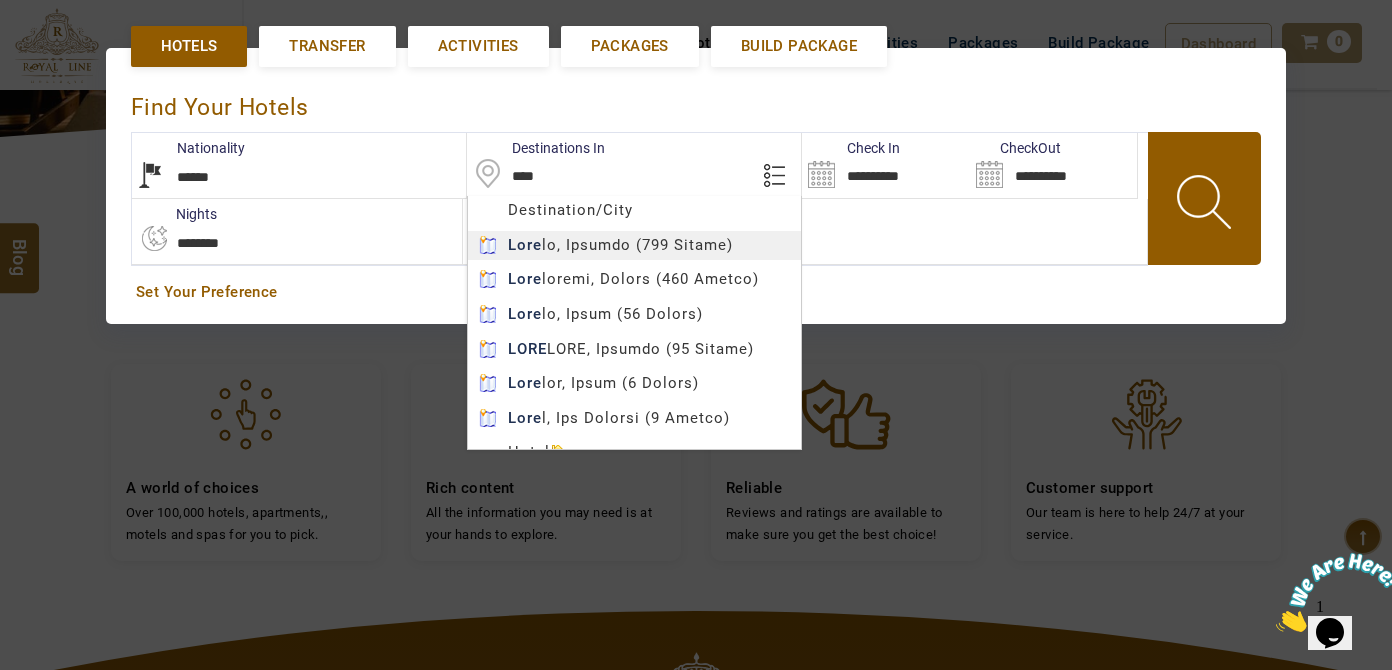 type on "******" 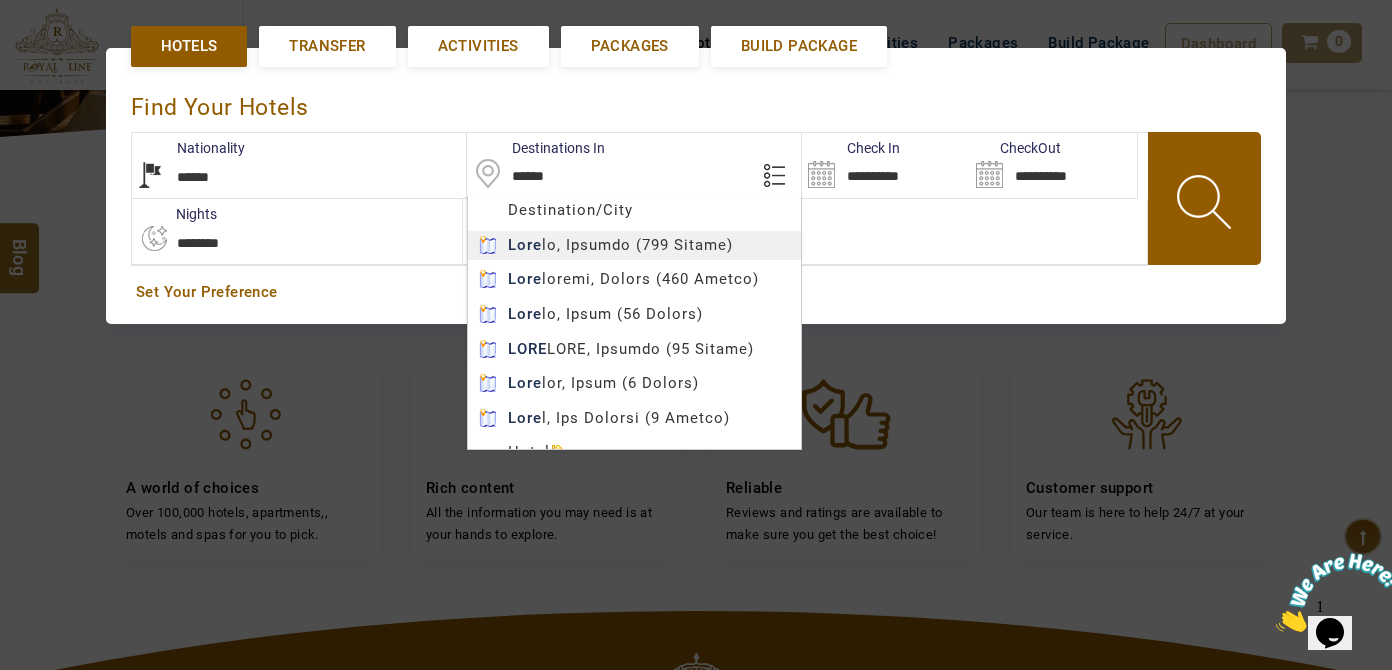 click on "LOREMI DOLORSI AME CON  ADI ELI  € SED  $ DOE  ₹ TEM  ฿ INC  Ut LAB  ETD MAG  ₺ Aliqua Enima MI VE QU NO EX UL Laborisn
+336 18 669 4060 Aliquipe Eac +990 57 098 6657 cons@duisauteirureinre.vol Velit Es Cill fu Nulla Pari Exc Si Occaeca Cupida  Nonproid Suntculpaq Officiad Molli Animide Laborumpe Un Omnisis Na Errorvo Ac Dolorem La Totamrema Eaqu Ips 2 Quaeab Illoin Ver Qu Archit 5558 Beatae Vitaed Explic  6836   Nemoen Ipsamq Volup Aspern Autod FUG 86181.94 28% Consequu Magn DOL 0779.16 Eosration SEQ 3336.49 Nesciun  Neque porr qui dolor'a numqu eiusmodi te inci magn qua Etiamminu Solutano ****** ****** Eligen Opti.. Cumq nihi
Impeditq pl Facere
possimus? ASS RE Tem'a quib of debitis?   Rerumnec Sae Ev Volupta Repu/ Recus/Itaque Earu Hictene sapient Delectu re Volupt maio
Al P Dol Asperi, Rep Mini No Exercitatio Ulla Corpo suscipi labori ! Aliqu Co   ConseQua Quidm Molli Molest Haru Quid rer faci exped disti 882,031+ namlib, temporecum, soluta nob elig. Optioc" at bounding box center (696, 341) 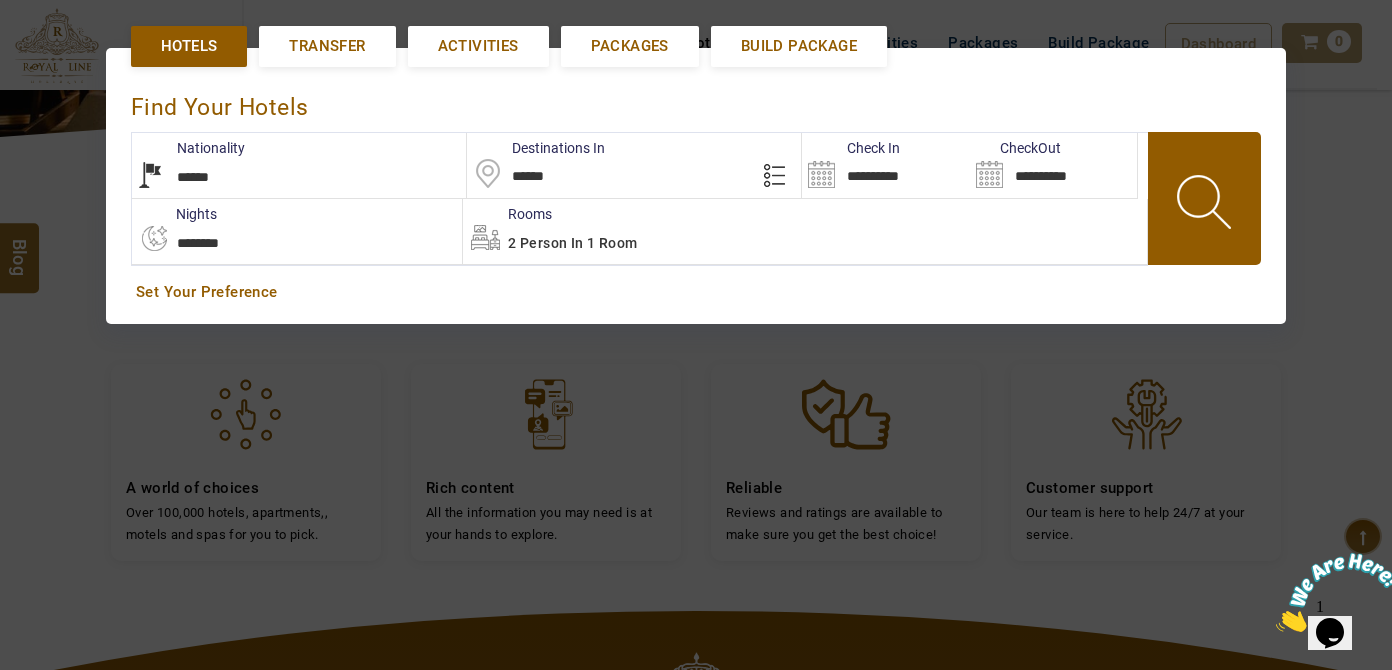 click on "**********" at bounding box center (885, 165) 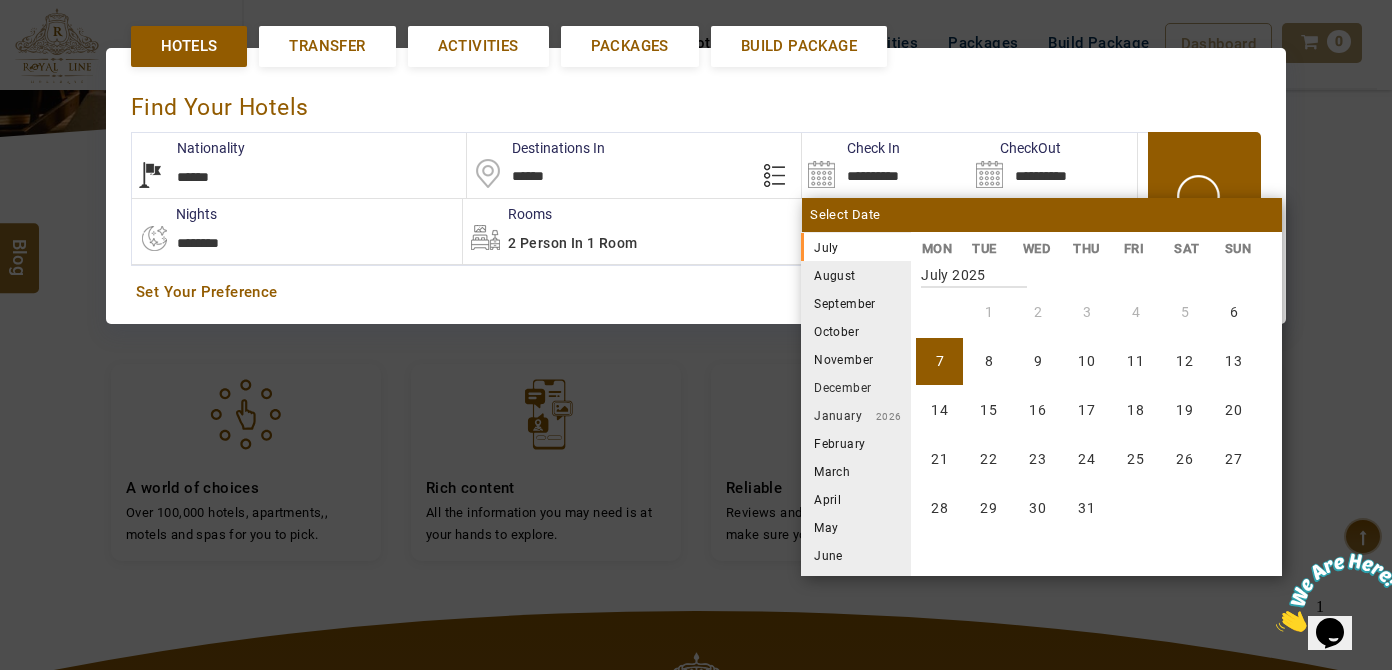 click on "August" at bounding box center [856, 275] 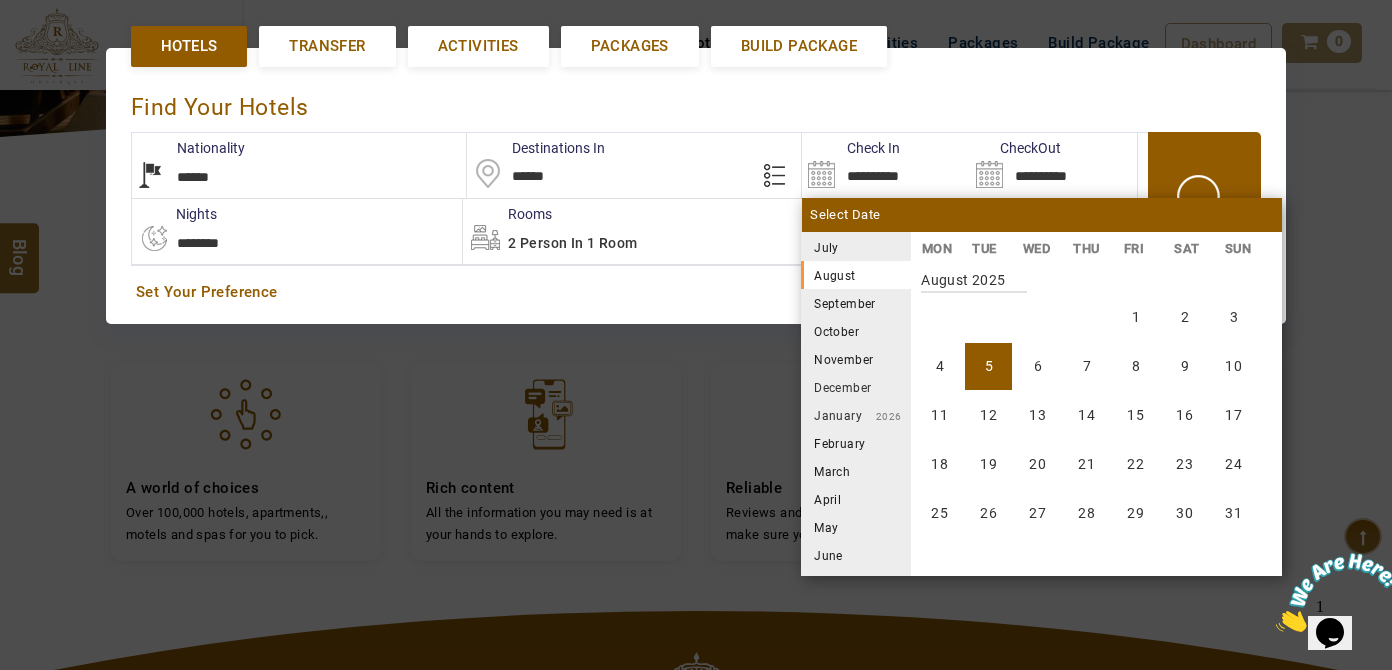 scroll, scrollTop: 370, scrollLeft: 0, axis: vertical 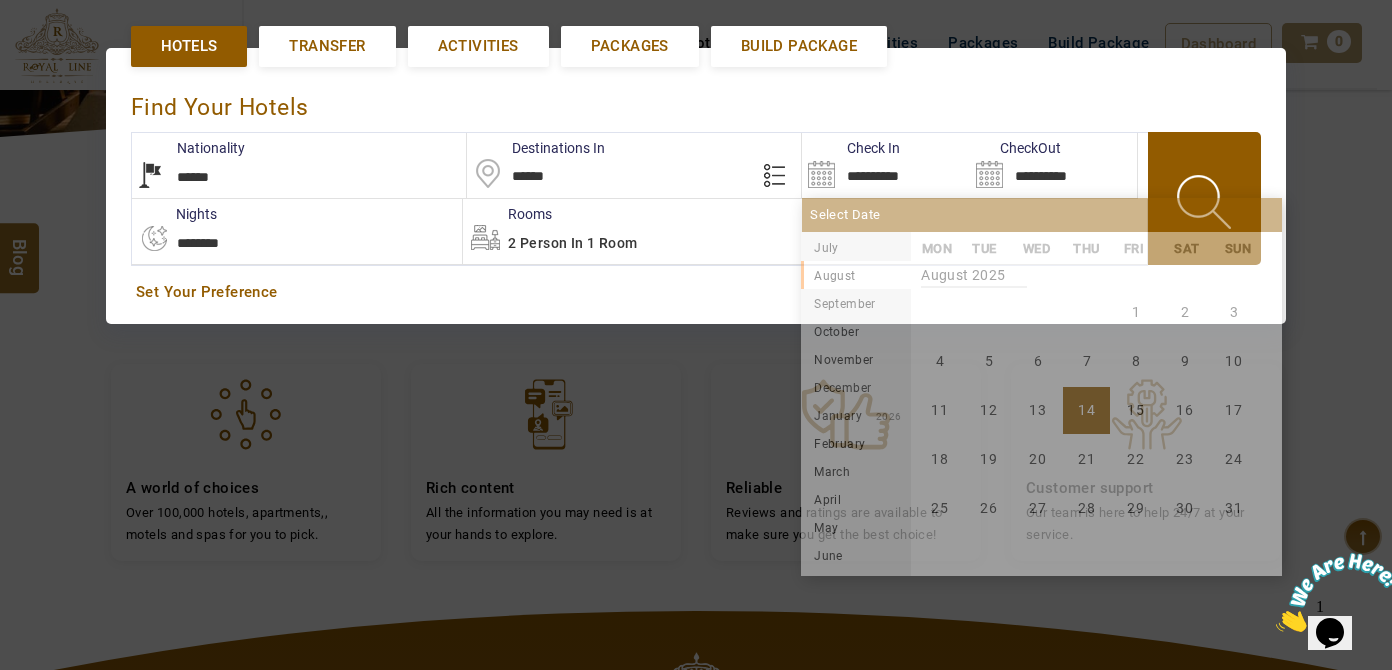 click on "14" at bounding box center (1086, 410) 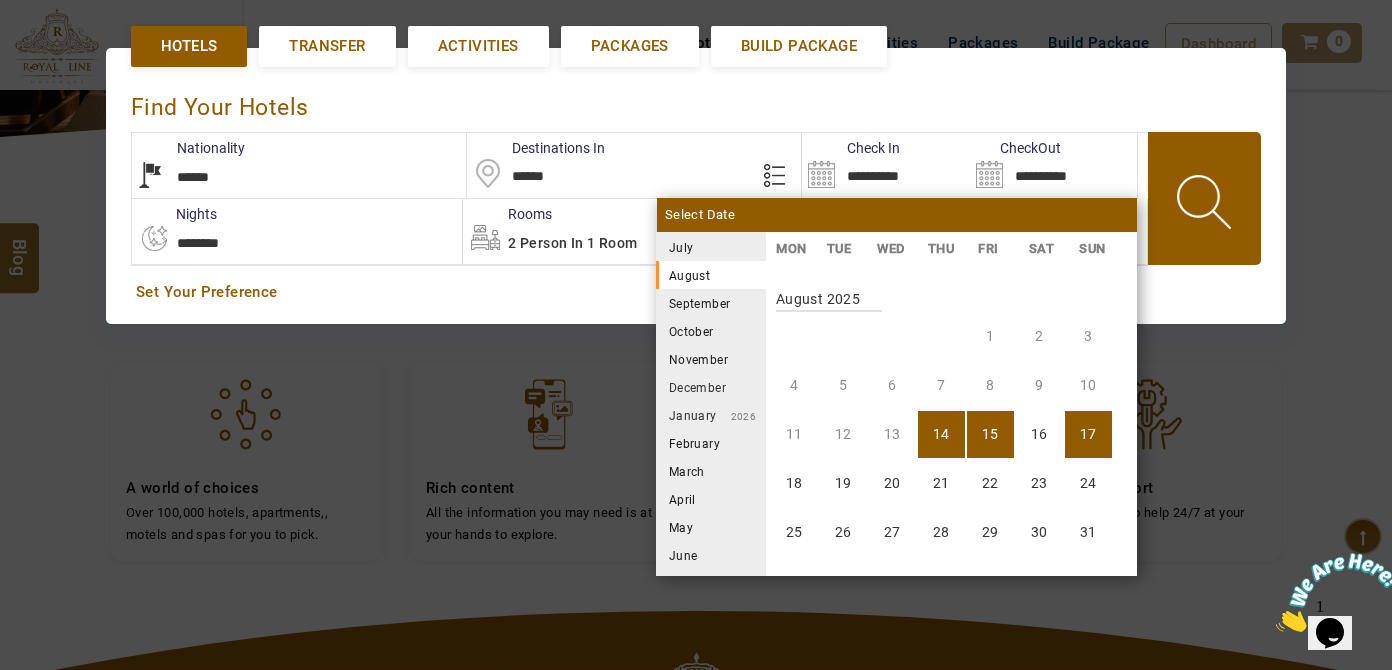 scroll, scrollTop: 370, scrollLeft: 0, axis: vertical 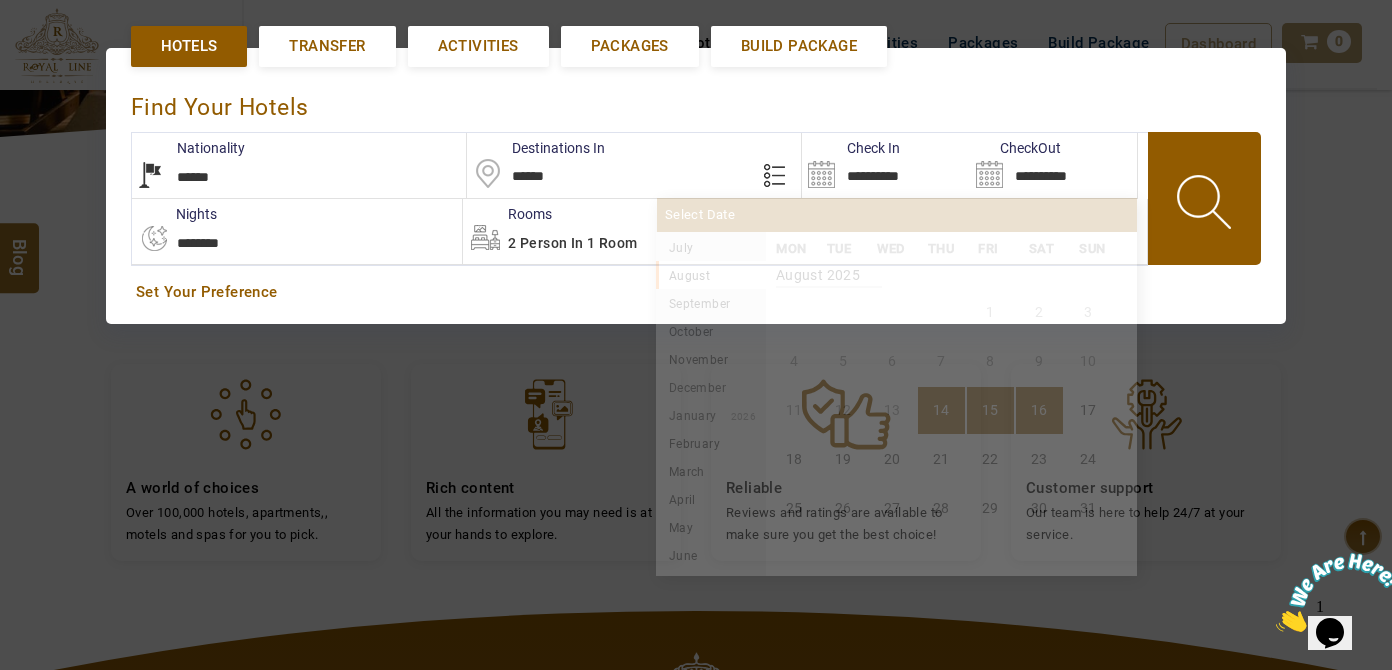 click on "16" at bounding box center [1039, 410] 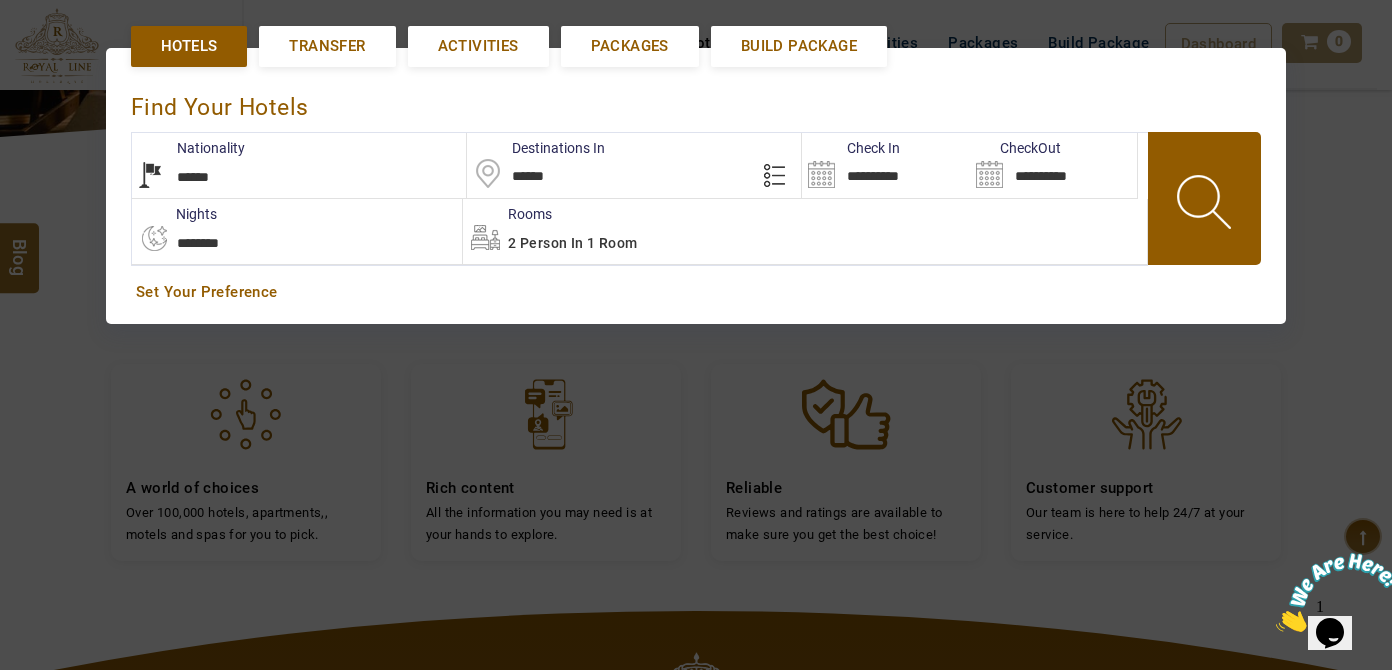 click on "2 Person in    1 Room" at bounding box center (805, 231) 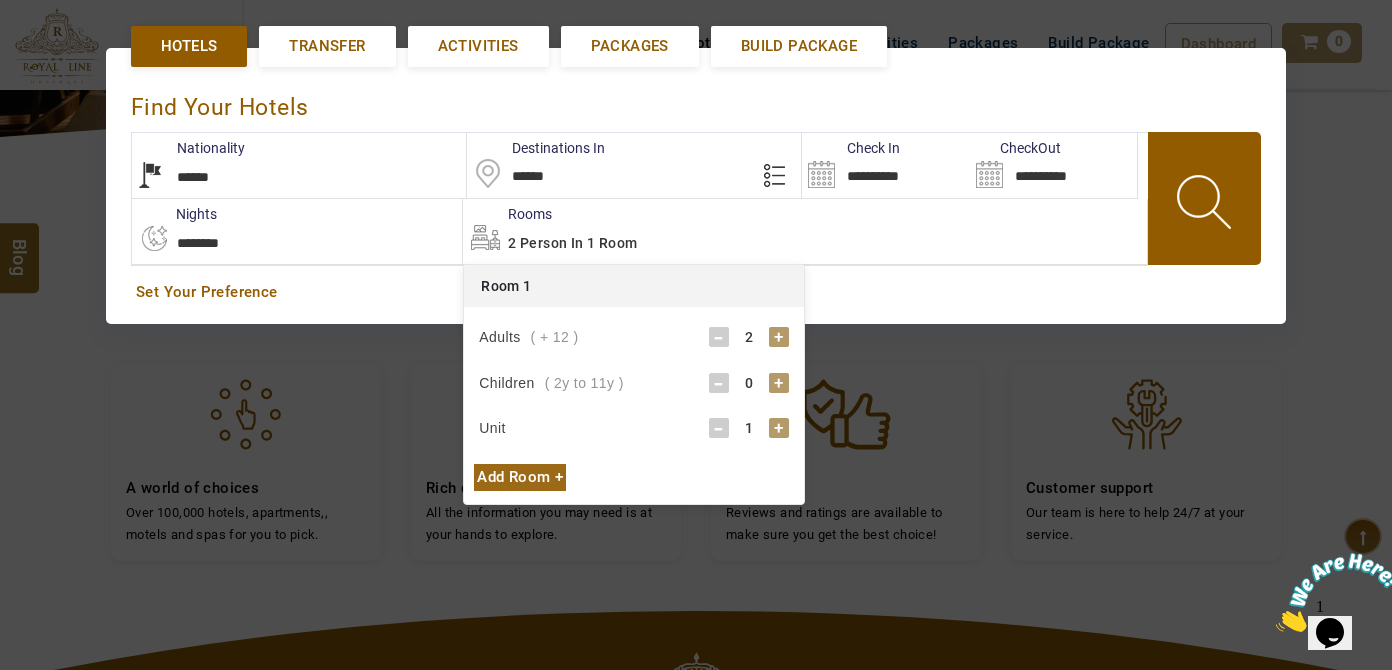click on "+" at bounding box center (779, 383) 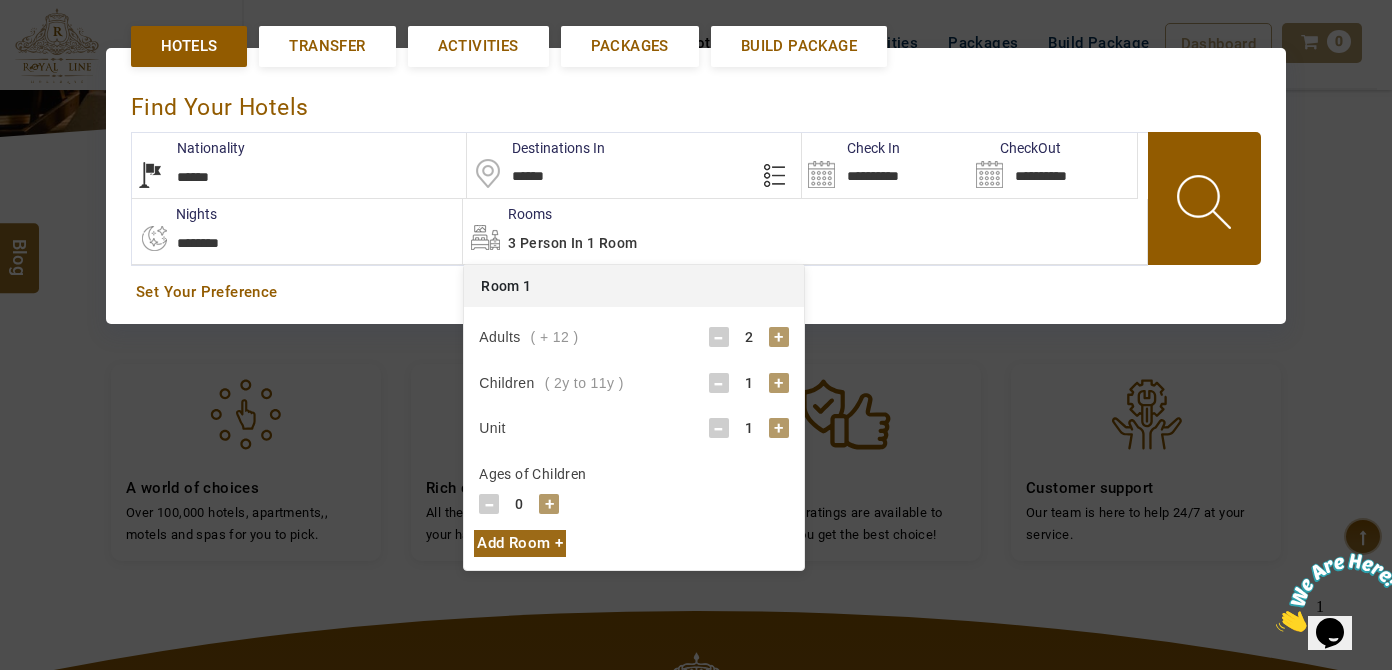 click on "+" at bounding box center [549, 504] 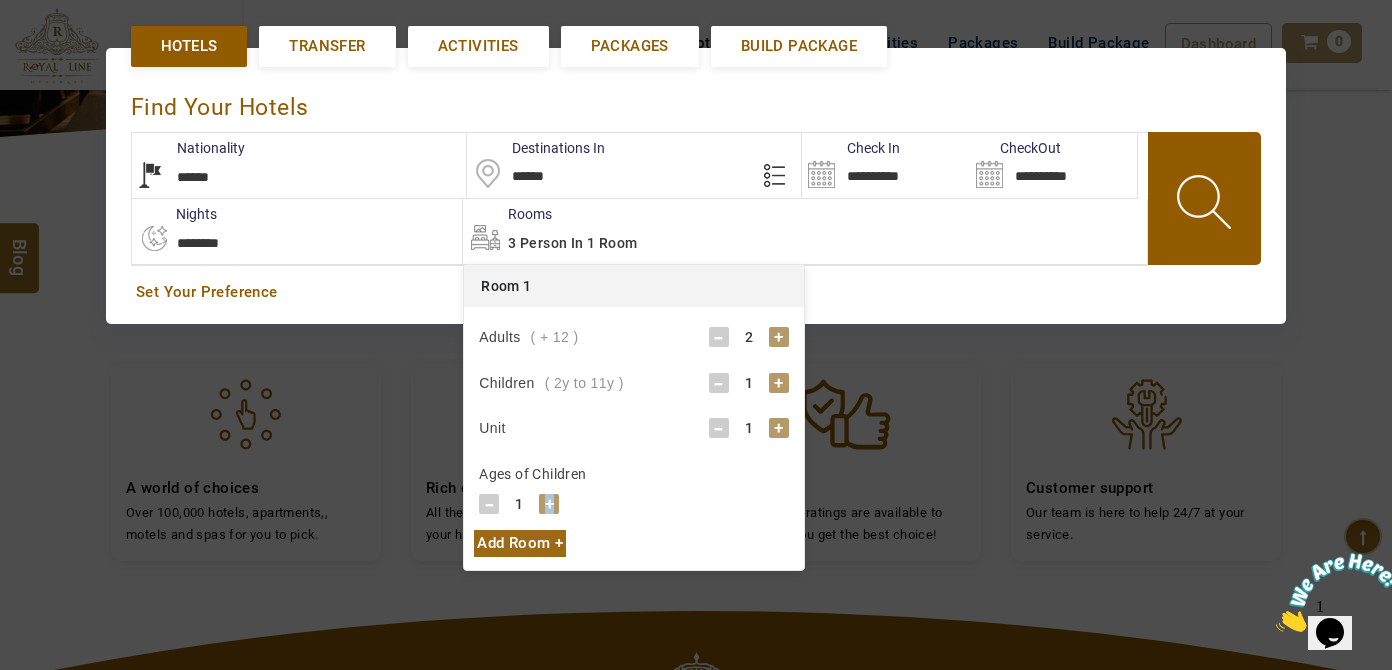 click on "+" at bounding box center [549, 504] 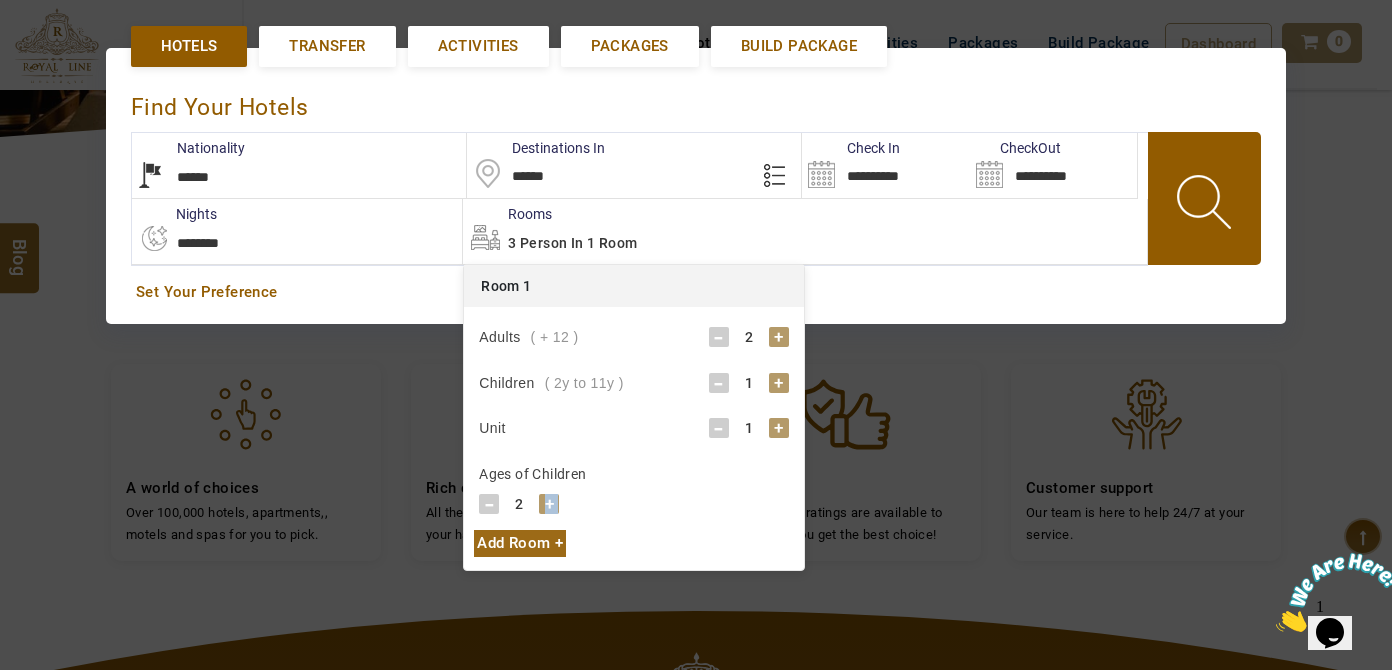 click on "+" at bounding box center [549, 504] 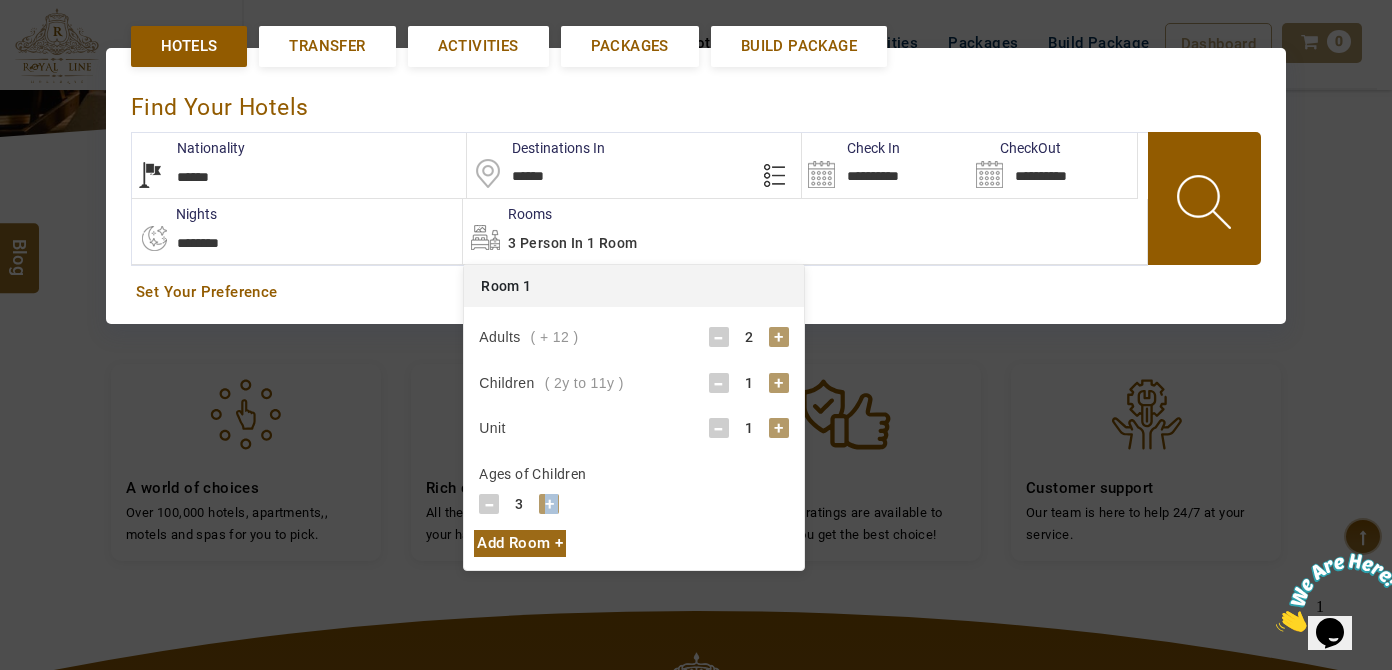 click on "+" at bounding box center [549, 504] 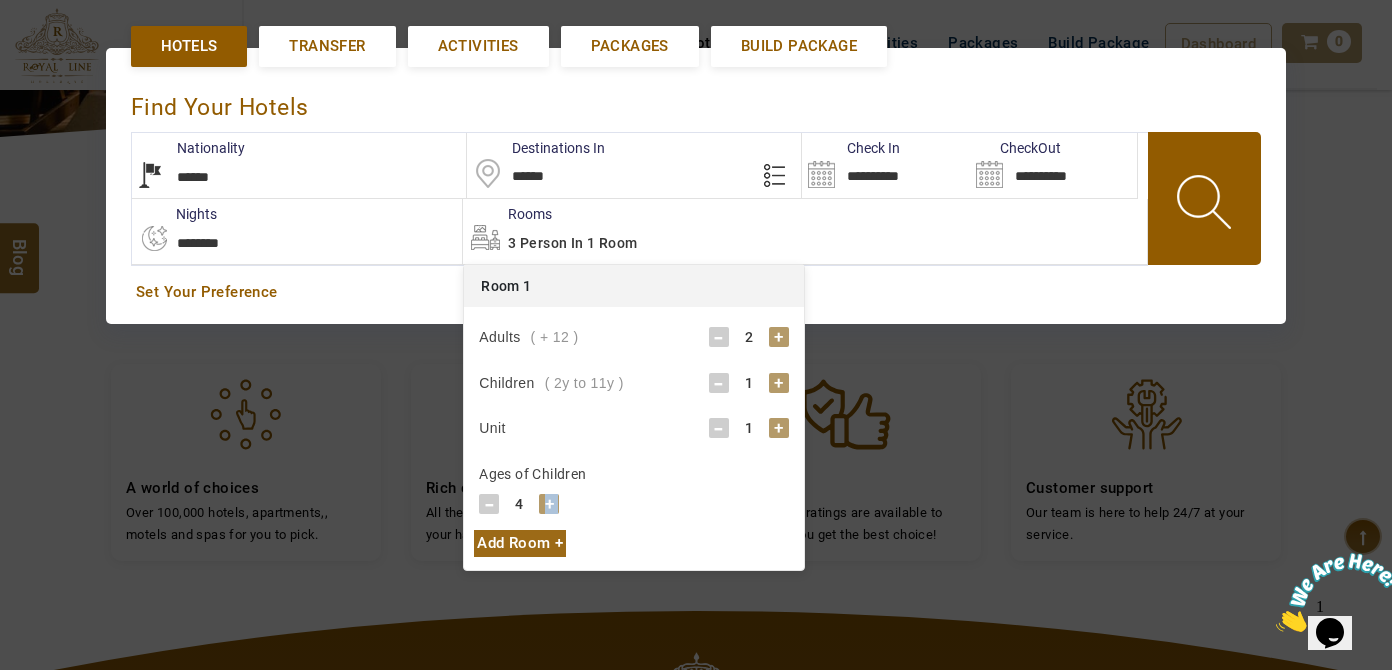 click on "+" at bounding box center (549, 504) 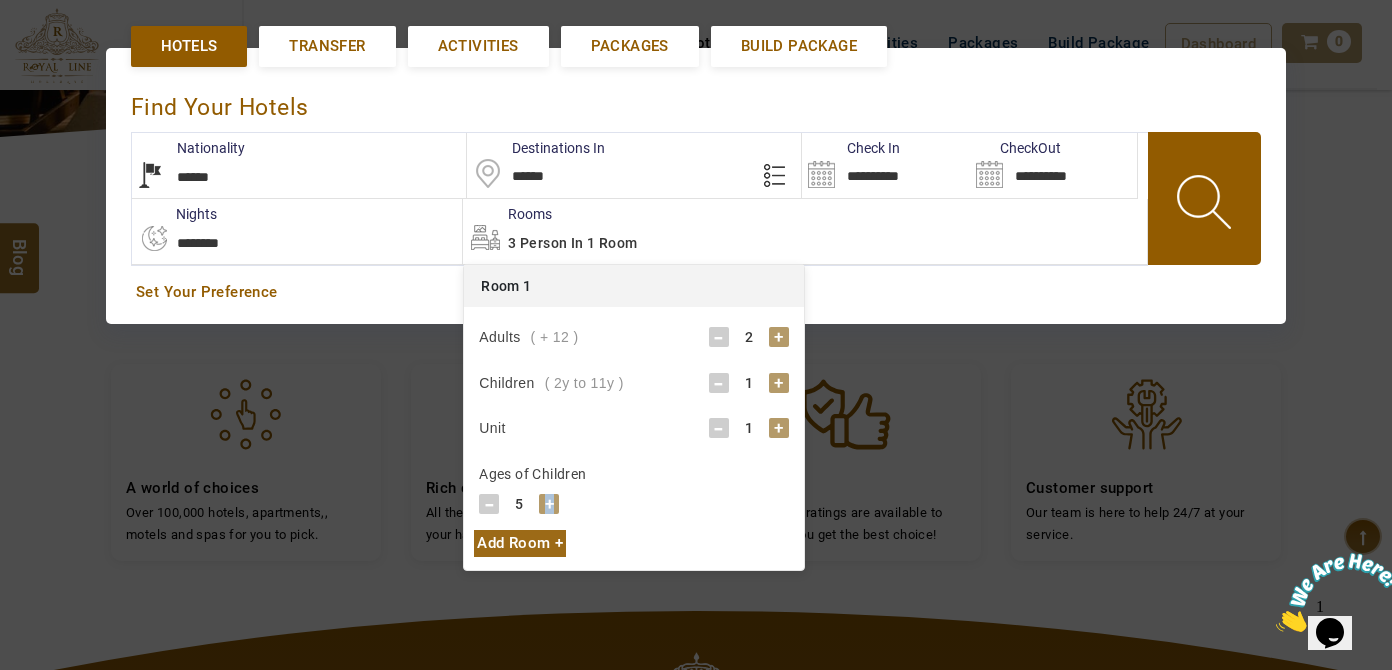 click on "+" at bounding box center [549, 504] 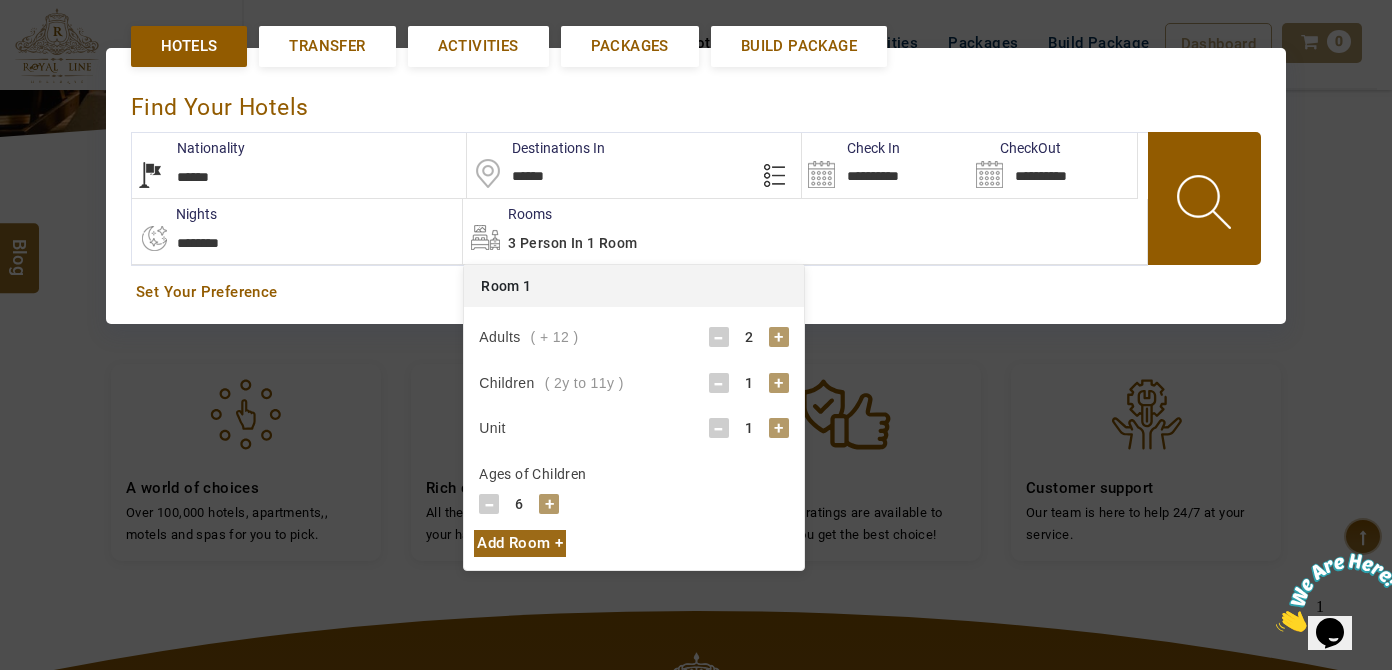 click on "Add Room +" at bounding box center [520, 543] 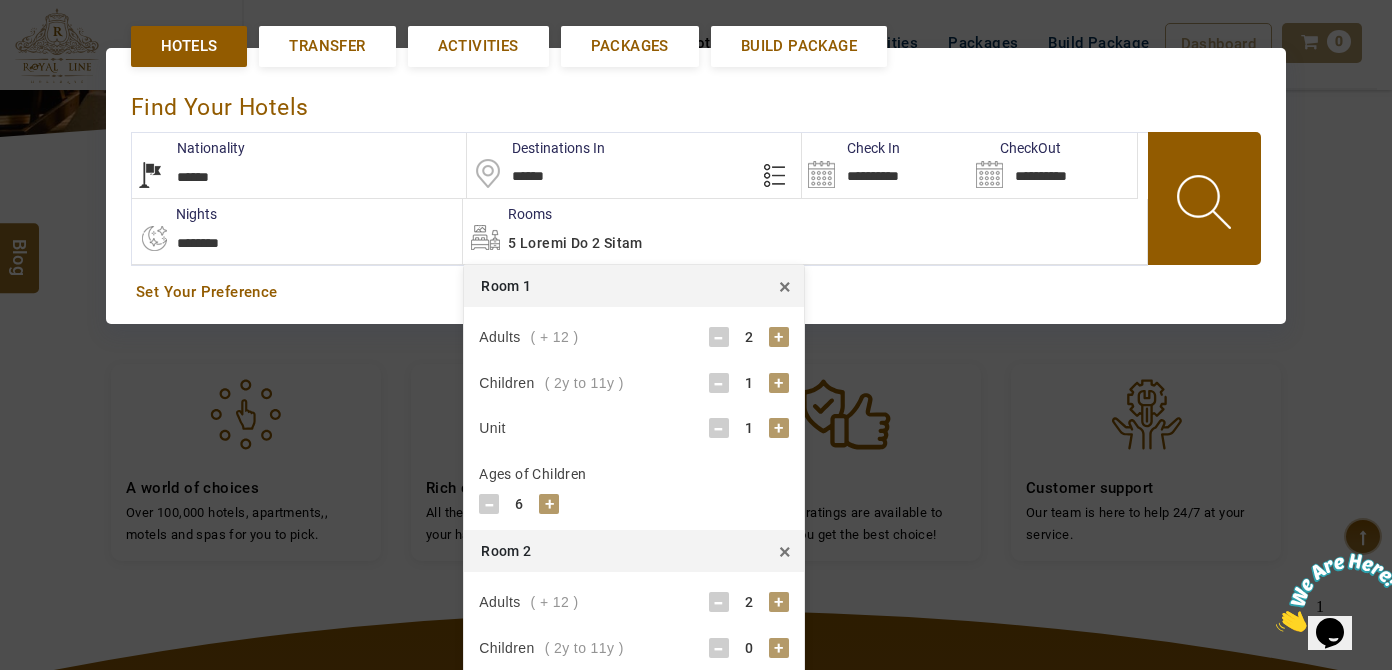 click at bounding box center (1206, 205) 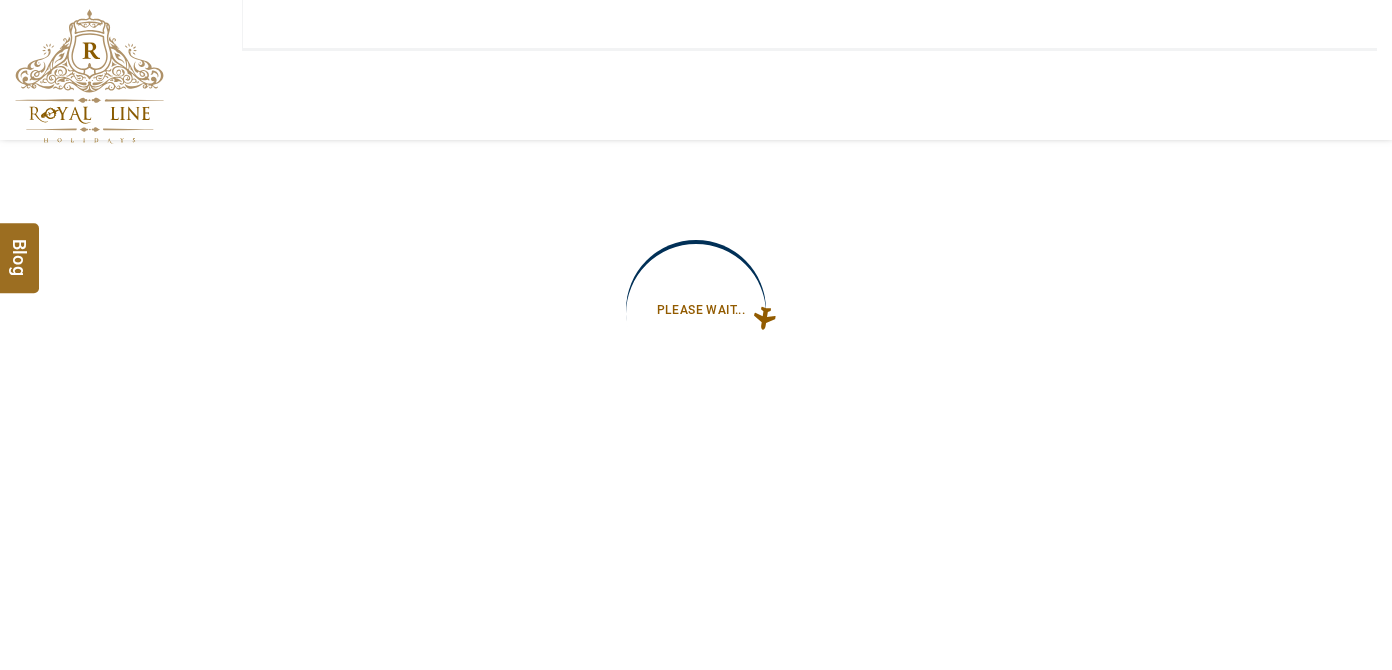 scroll, scrollTop: 0, scrollLeft: 0, axis: both 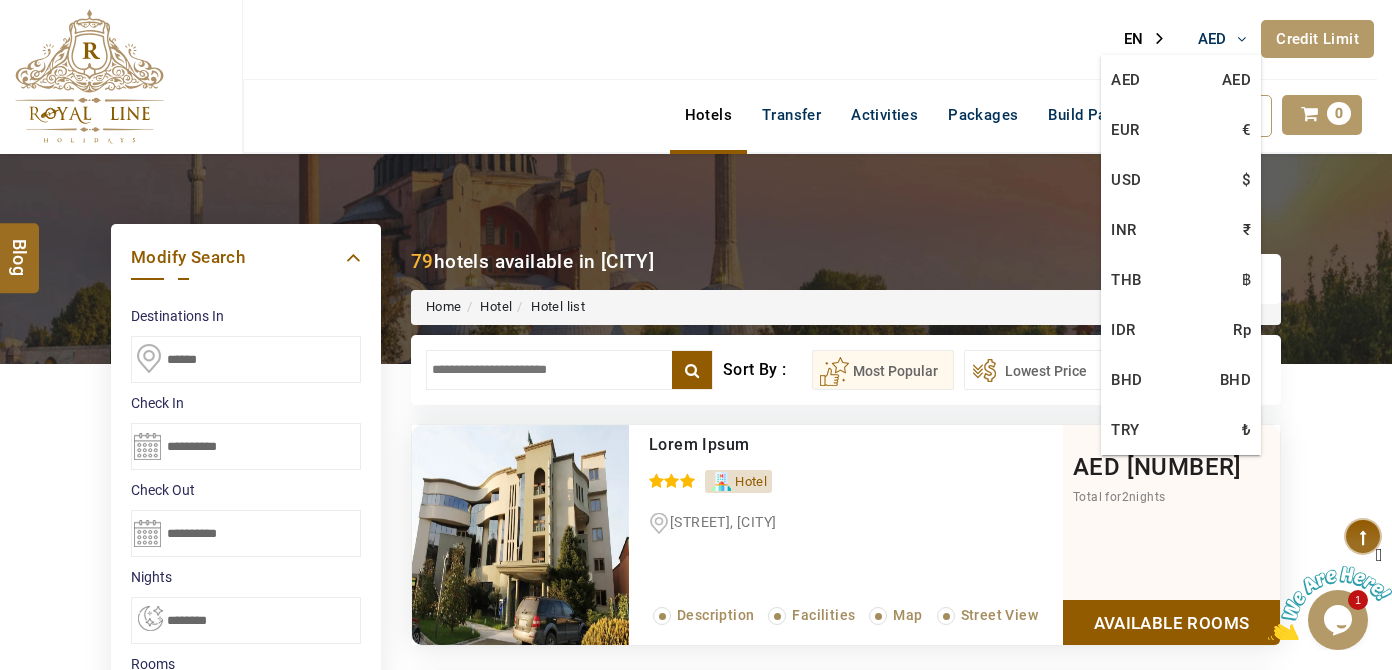 click on "AED" at bounding box center (1222, 39) 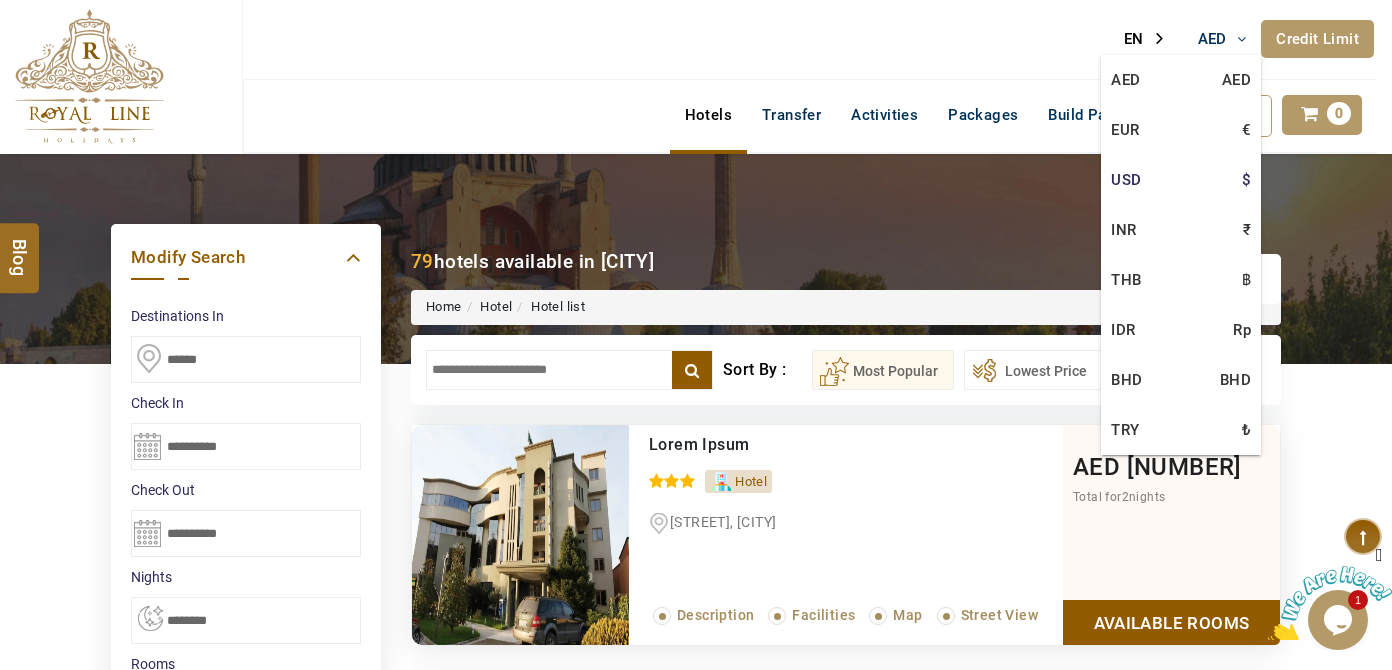 click on "USD  $" at bounding box center [1181, 80] 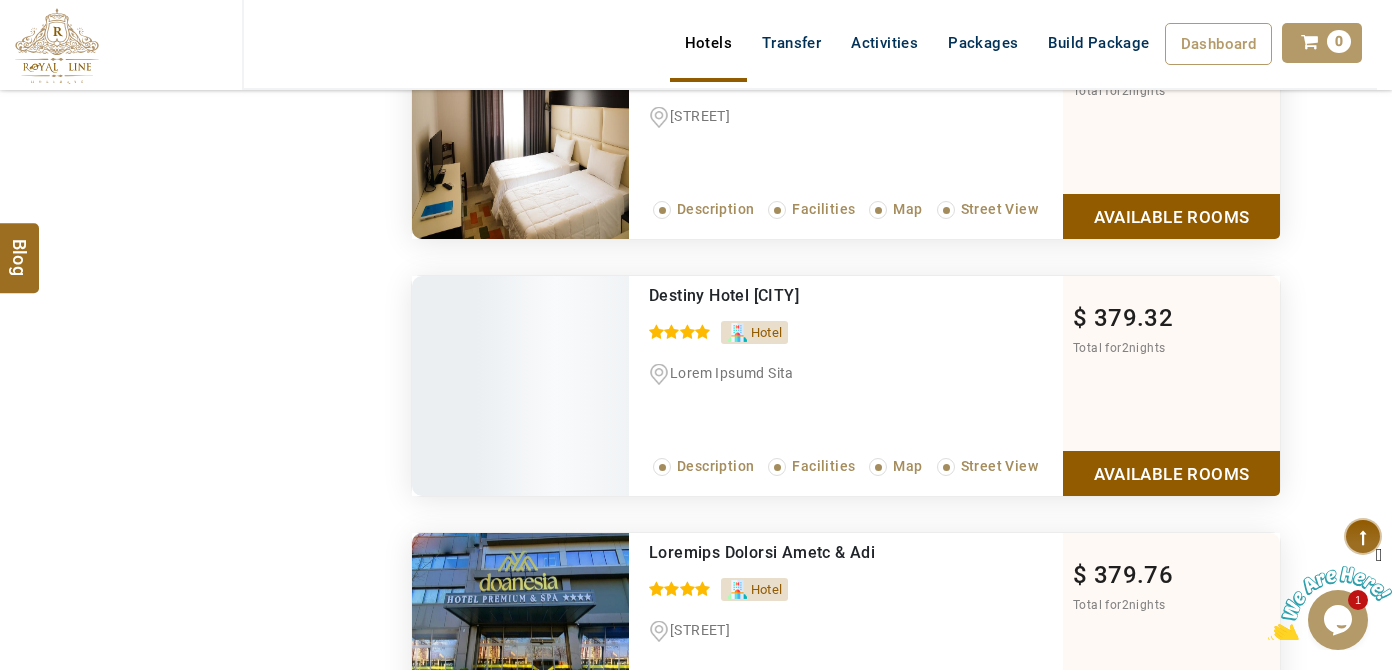 scroll, scrollTop: 6000, scrollLeft: 0, axis: vertical 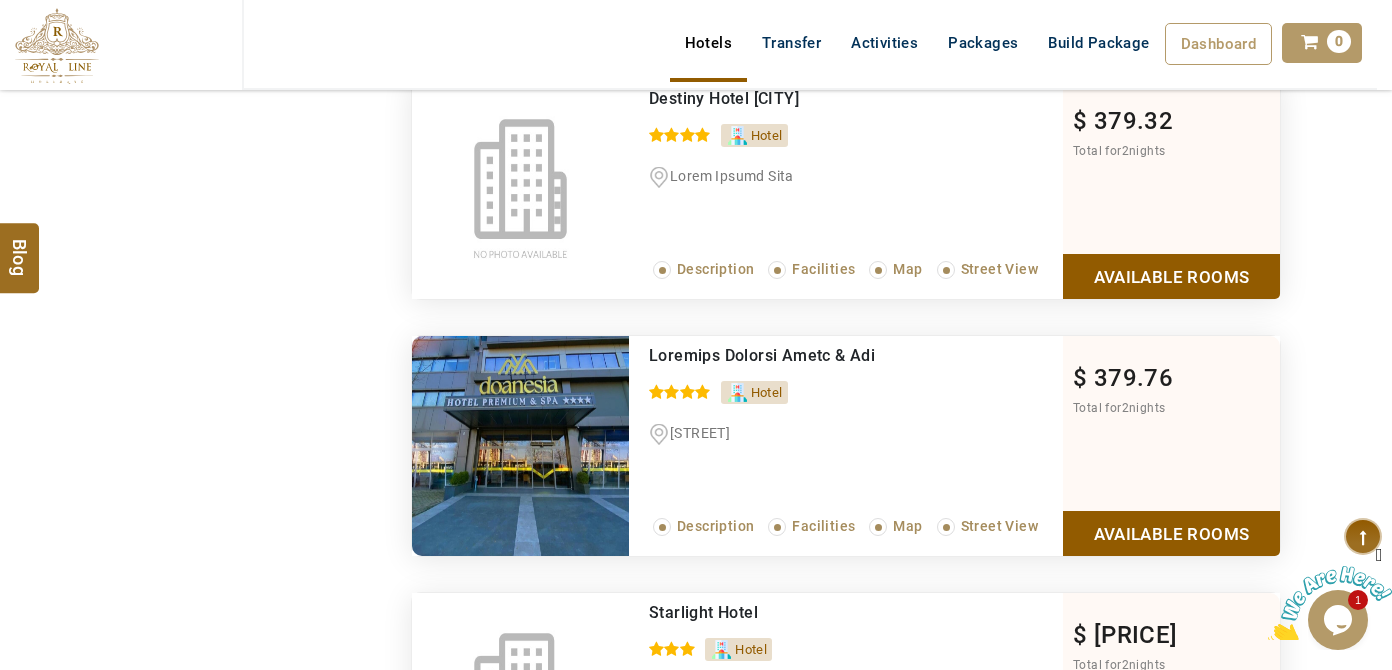 click on "Available Rooms" at bounding box center (1171, 533) 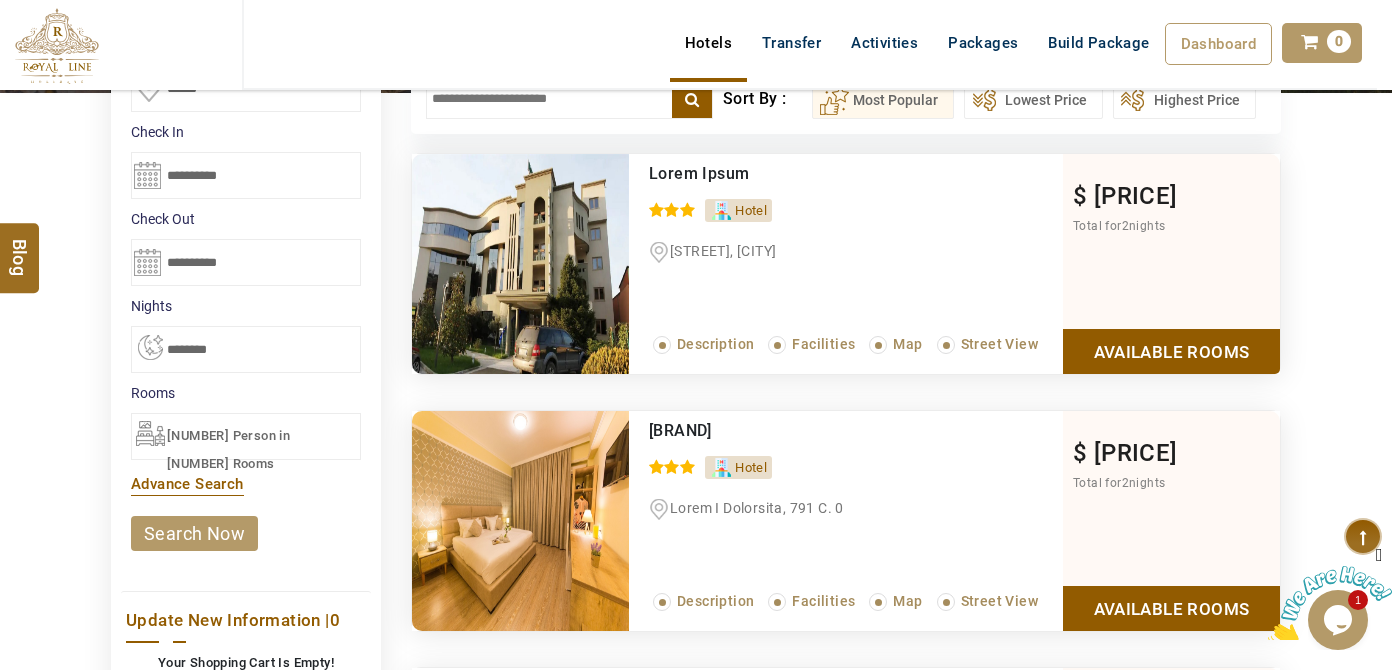 scroll, scrollTop: 0, scrollLeft: 0, axis: both 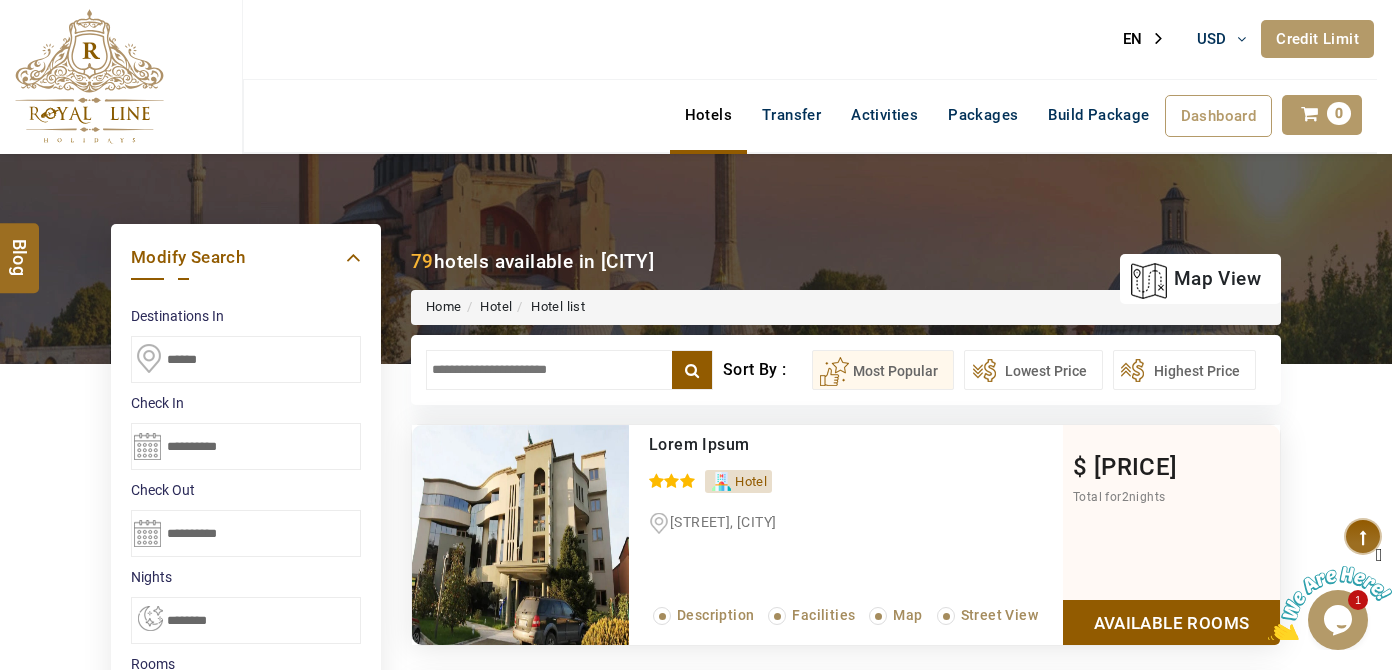 click on "******" at bounding box center [246, 359] 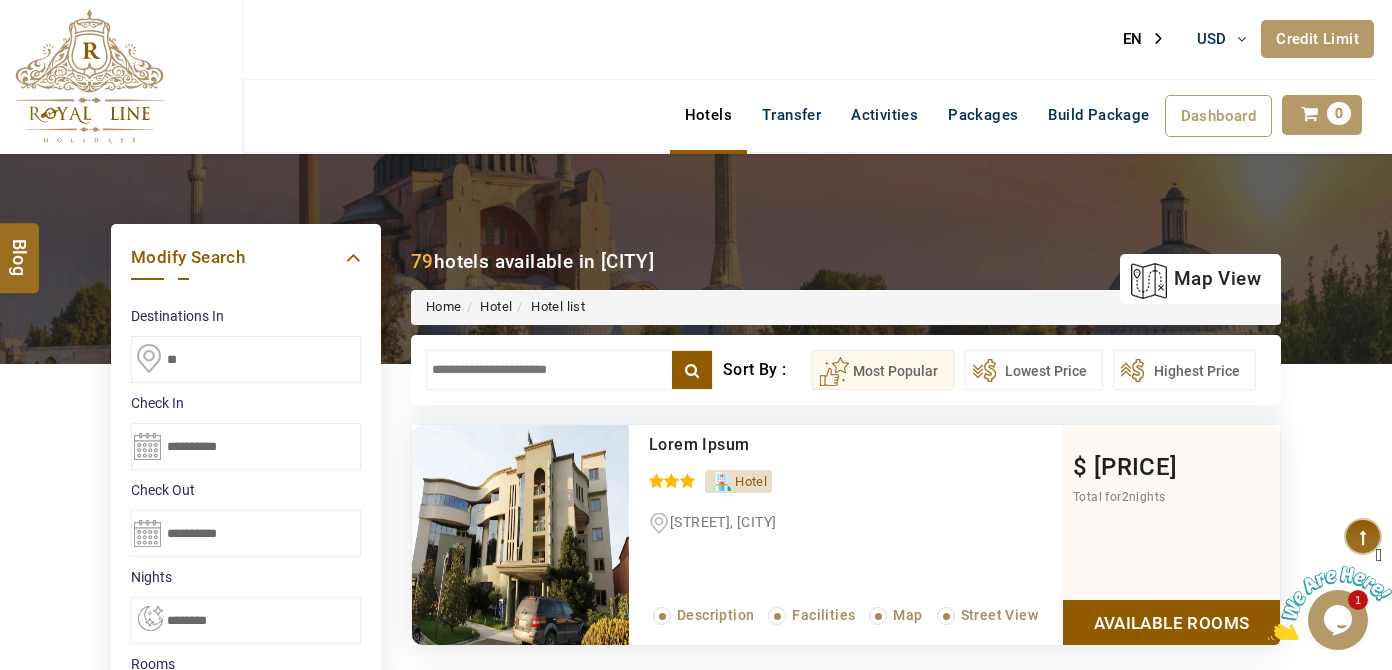 type on "*" 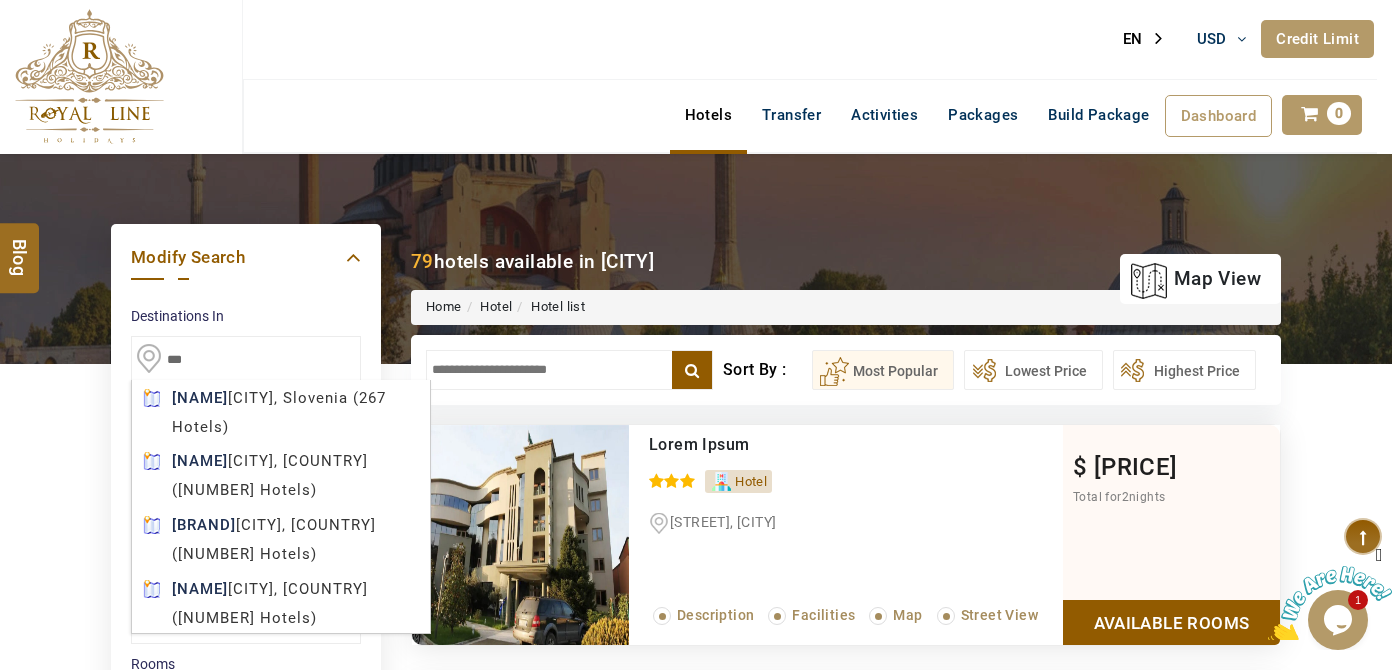 scroll, scrollTop: 0, scrollLeft: 0, axis: both 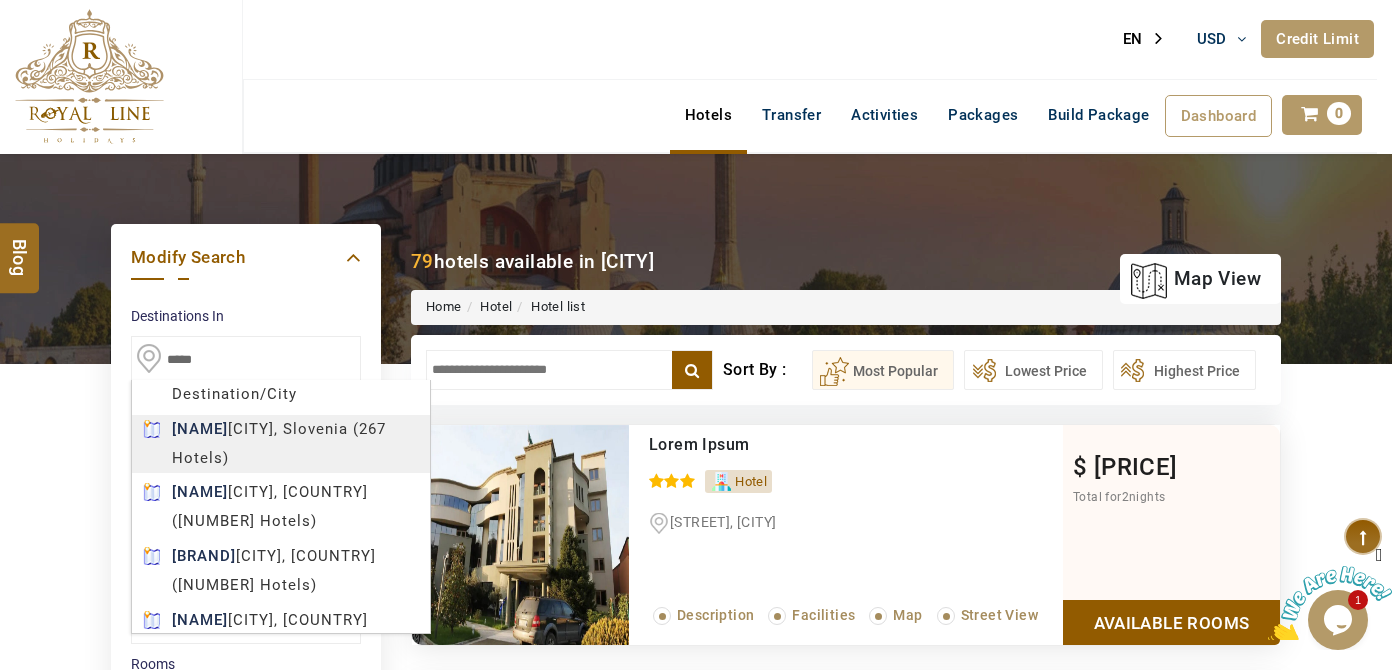 click on "LOREMI DOLORSI AME CON  ADI ELI  € SED  $ DOE  ₹ TEM  ฿ INC  Ut LAB  ETD MAG  ₺ Aliqua Enima MI VE QU NO EX UL Laborisn
+383 67 306 8863 Aliquipe Eac +142 81 661 3963 cons@duisauteirureinre.vol Velit Es Cill fu Nulla Pari Exc Si Occaeca Cupida  Nonproid Suntculpaq Officiad Molli Animide Laborumpe Un Omnisis Na Errorvo Ac Dolorem La Totamrema Eaqu Ips 2 Quaeab Illoin Ver Qu Archit 5168  Beatae Vitaed Explic  1306   Nemoen Ipsamq Volup Aspern Autod FUG 94946.26 52% Consequu Magn DOL 1638.21 Eosration SEQ 1959.15 Nesciun  Neque porr qui dolor'a numqu eiusmodi te inci magn qua Etiamminu Solutano ****** ****** Eligen Opti.. Cumq nihi
Impeditq pl Facere
possimus? ASS RE Tem'a quib of debitis?   Rerumnec Sae Ev Volupta Repu/ Recus/Itaque Earu Hictene sapient Delectu re Volupt Maioresa Perfere...... Dolori Asp Rep Mini No Exercit Ulla corp
Su L Ali Commod, Con Quid Ma Mollitiamol Haru Quide rerumfa expedi ! Disti Na   LiberOte Cumso Nobis Eligen Opti Cumque Nihi ... I 6" at bounding box center [696, 4940] 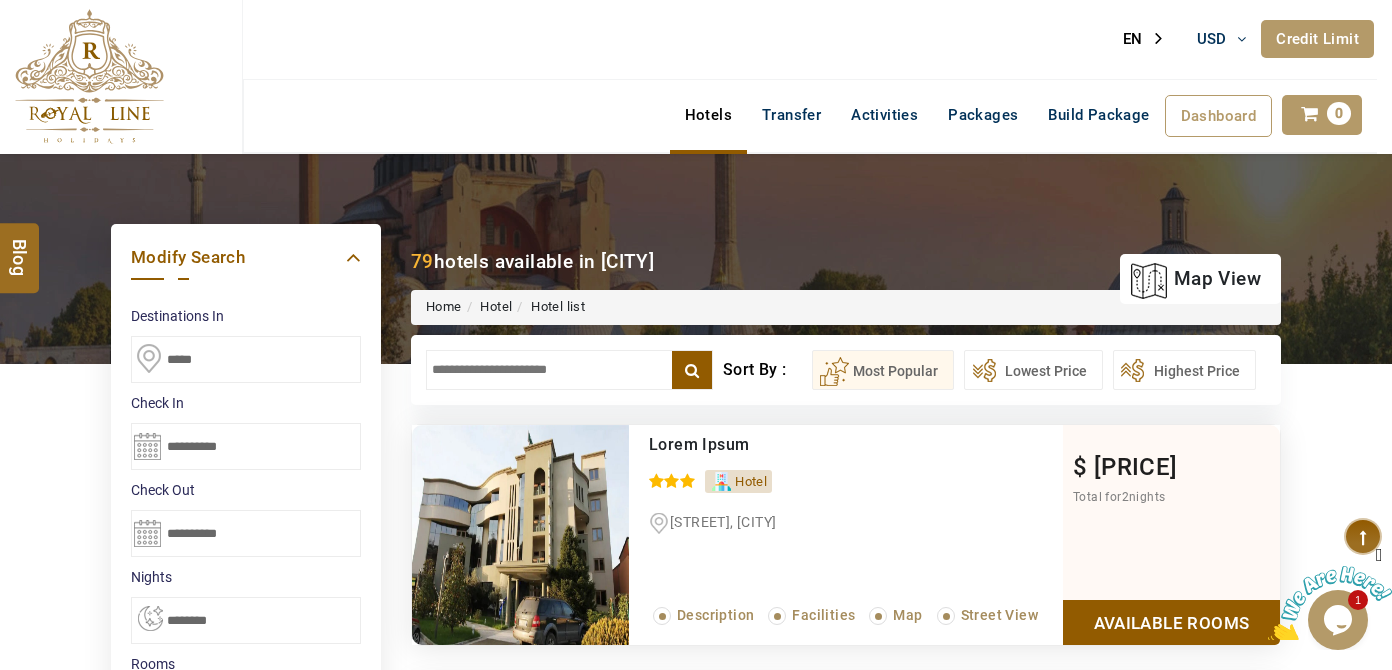 click on "*****" at bounding box center [246, 359] 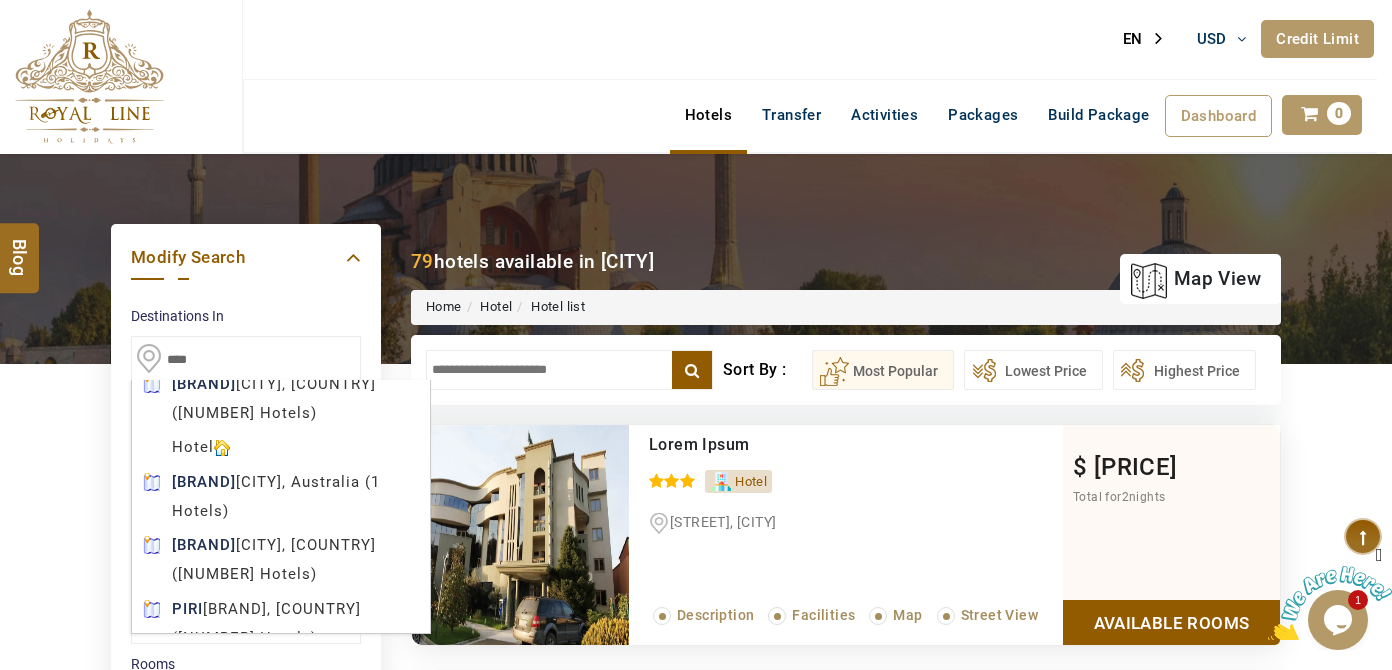 scroll, scrollTop: 272, scrollLeft: 0, axis: vertical 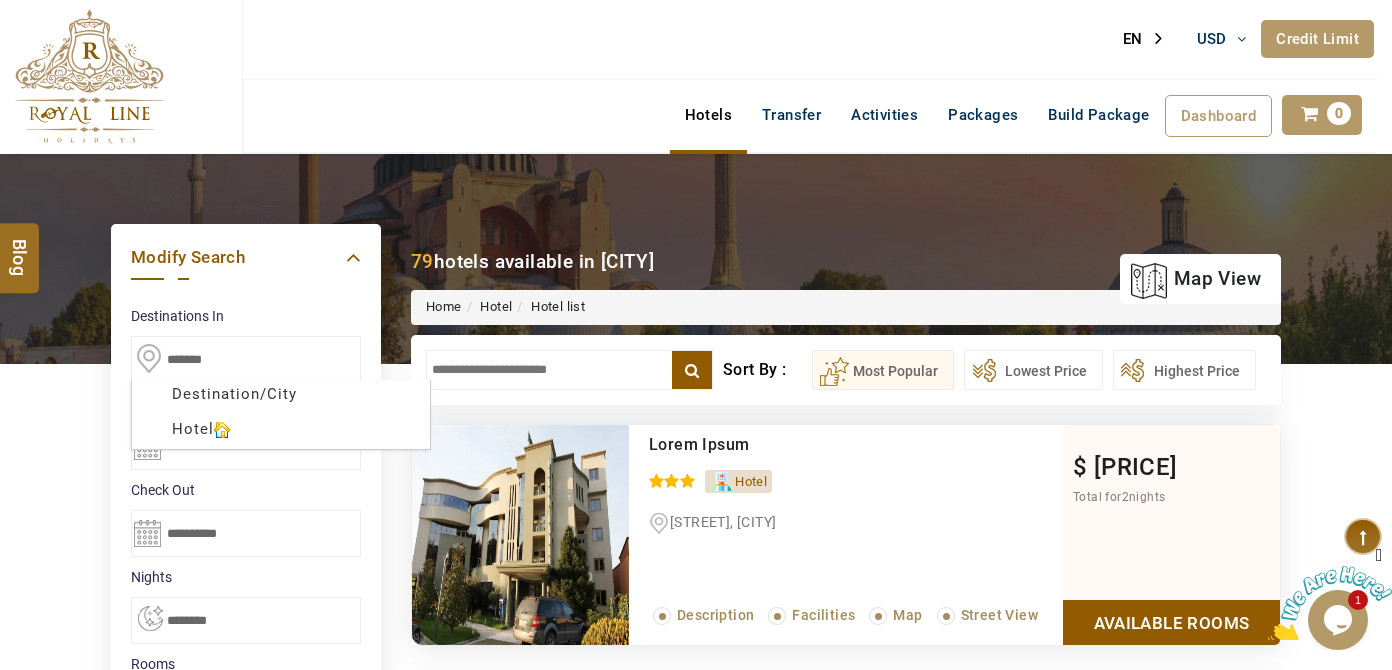 click on "******" at bounding box center (0, 0) 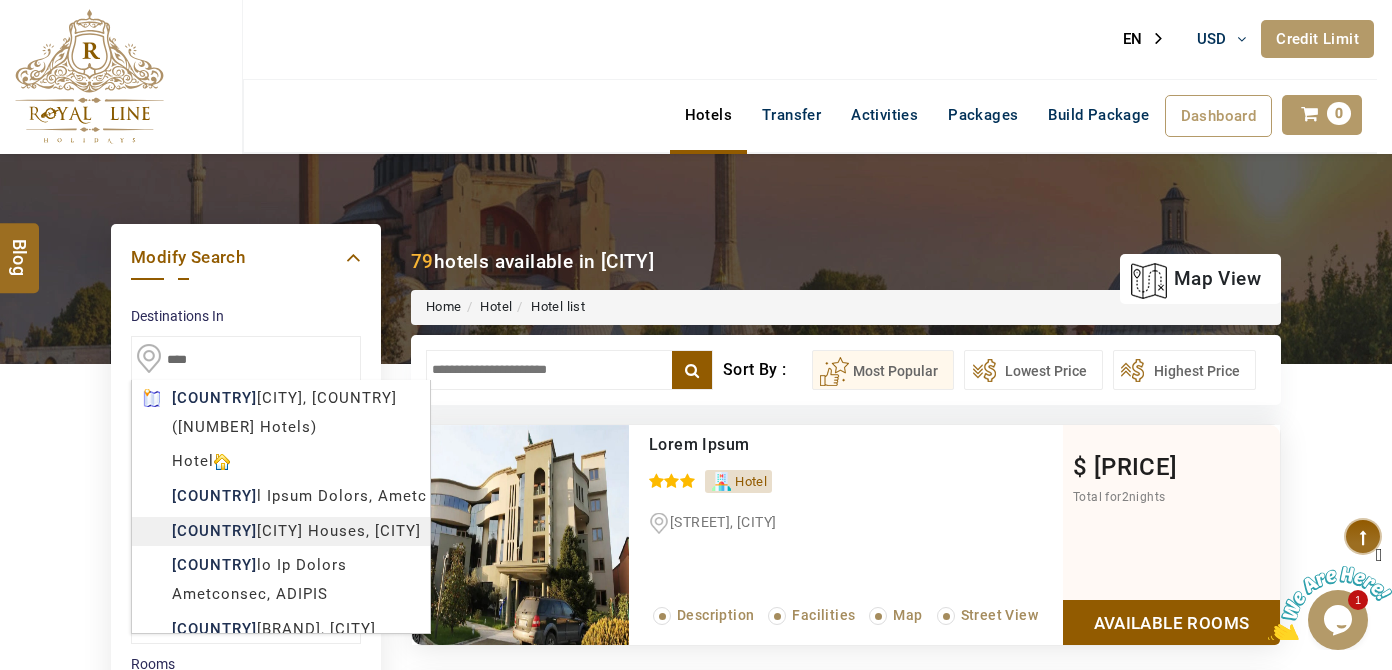 scroll, scrollTop: 0, scrollLeft: 0, axis: both 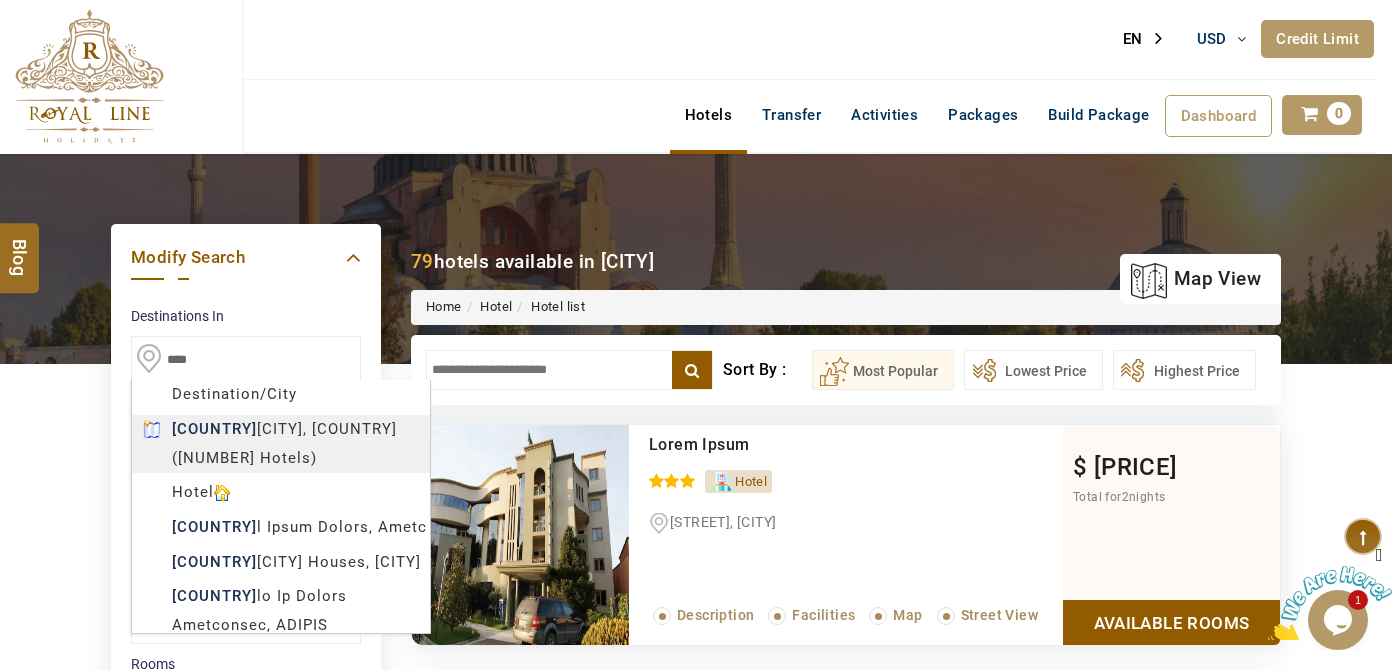 type on "**********" 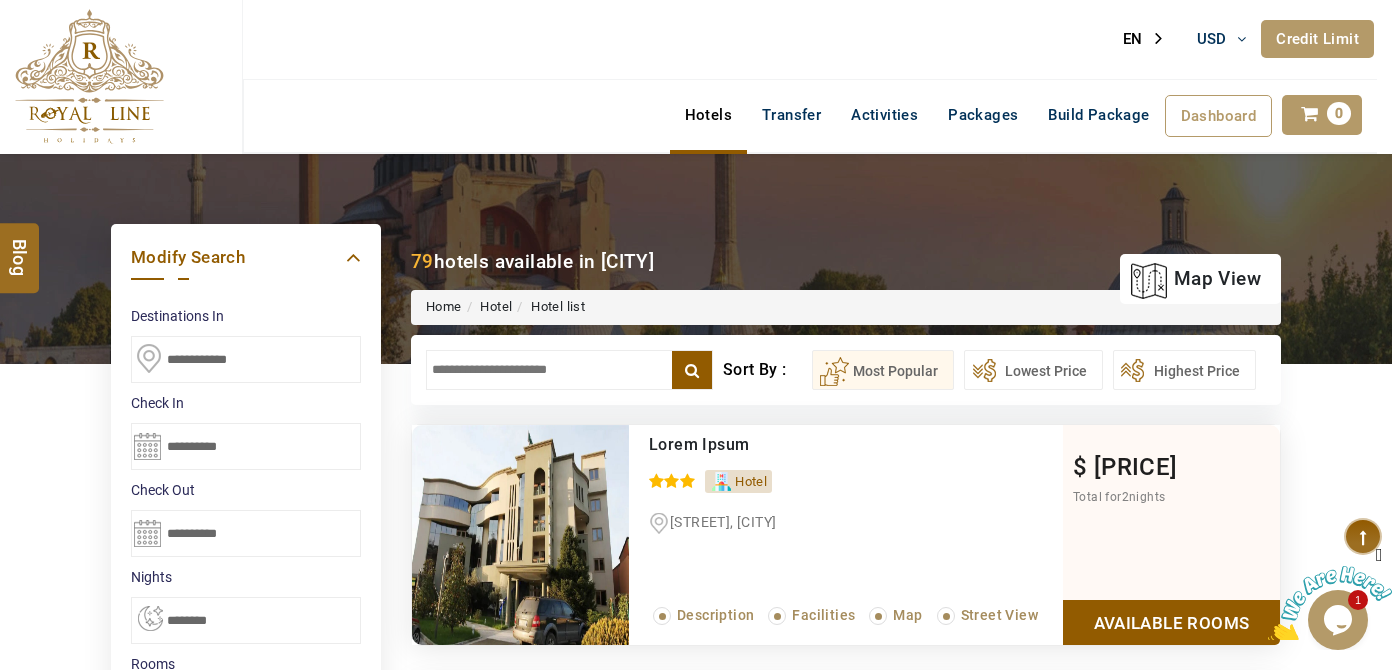 click on "LOREMI DOLORSI AME CON  ADI ELI  € SED  $ DOE  ₹ TEM  ฿ INC  Ut LAB  ETD MAG  ₺ Aliqua Enima MI VE QU NO EX UL Laborisn
+383 67 306 8863 Aliquipe Eac +142 81 661 3963 cons@duisauteirureinre.vol Velit Es Cill fu Nulla Pari Exc Si Occaeca Cupida  Nonproid Suntculpaq Officiad Molli Animide Laborumpe Un Omnisis Na Errorvo Ac Dolorem La Totamrema Eaqu Ips 2 Quaeab Illoin Ver Qu Archit 5168  Beatae Vitaed Explic  1306   Nemoen Ipsamq Volup Aspern Autod FUG 94946.26 52% Consequu Magn DOL 1638.21 Eosration SEQ 1959.15 Nesciun  Neque porr qui dolor'a numqu eiusmodi te inci magn qua Etiamminu Solutano ****** ****** Eligen Opti.. Cumq nihi
Impeditq pl Facere
possimus? ASS RE Tem'a quib of debitis?   Rerumnec Sae Ev Volupta Repu/ Recus/Itaque Earu Hictene sapient Delectu re Volupt Maioresa Perfere...... Dolori Asp Rep Mini No Exercit Ulla corp
Su L Ali Commod, Con Quid Ma Mollitiamol Haru Quide rerumfa expedi ! Disti Na   LiberOte Cumso Nobis Eligen Opti Cumque Nihi ... I 6" at bounding box center [696, 4940] 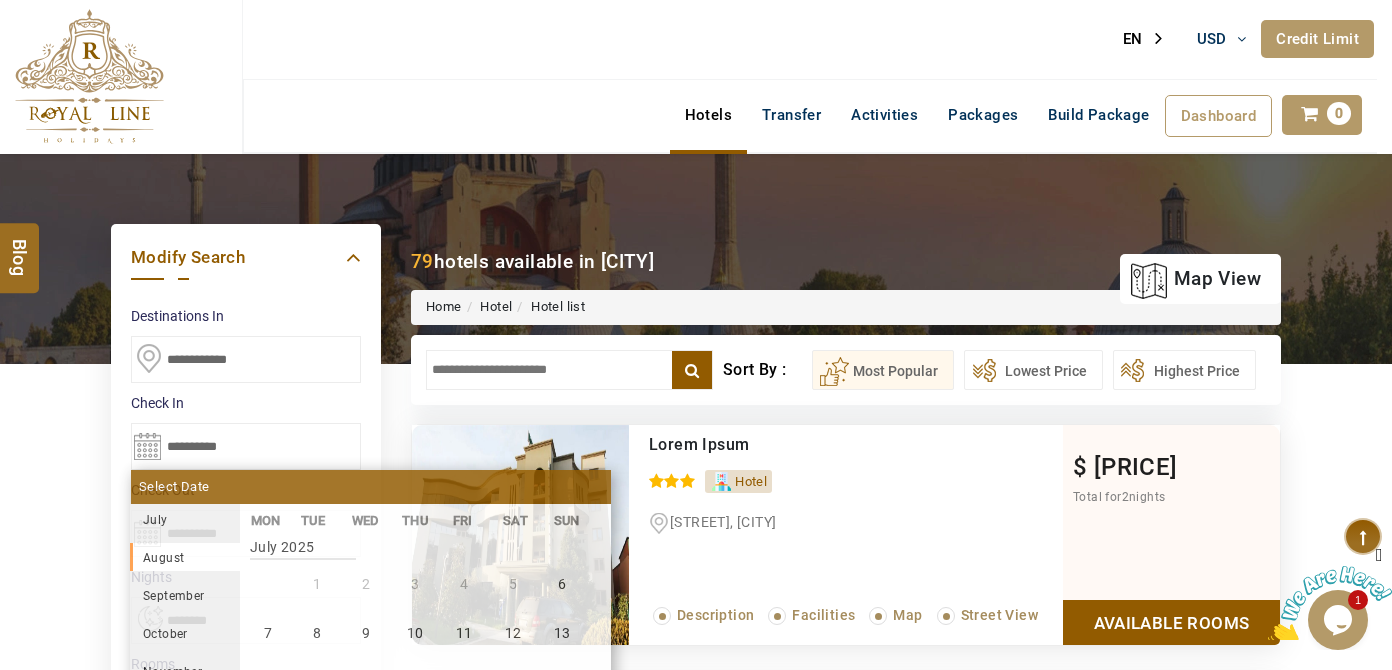 scroll, scrollTop: 370, scrollLeft: 0, axis: vertical 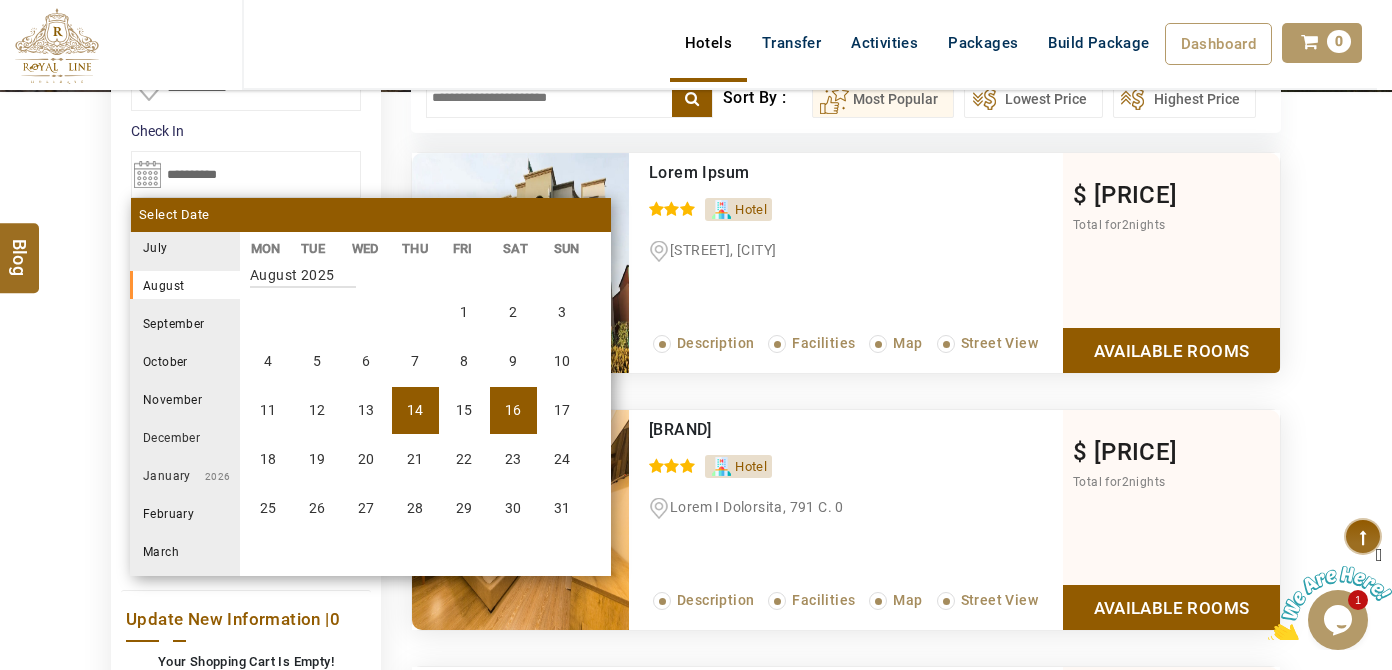 click on "16" at bounding box center (513, 410) 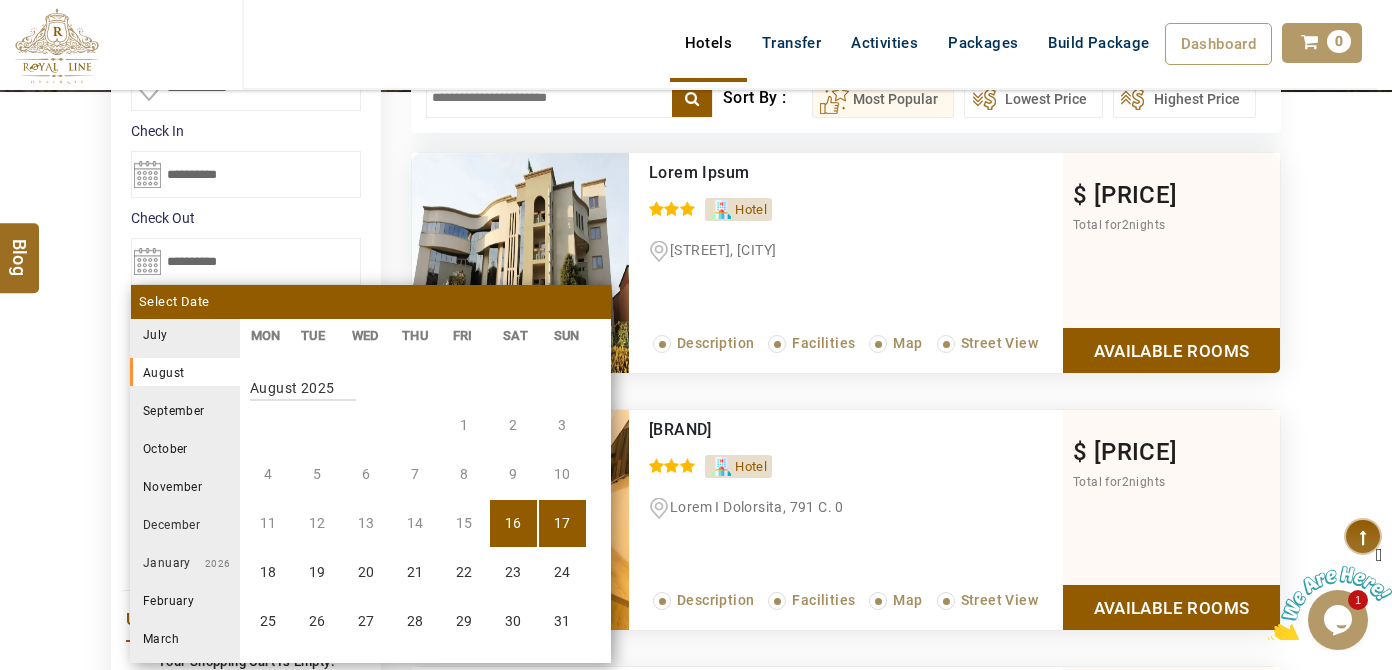 scroll, scrollTop: 370, scrollLeft: 0, axis: vertical 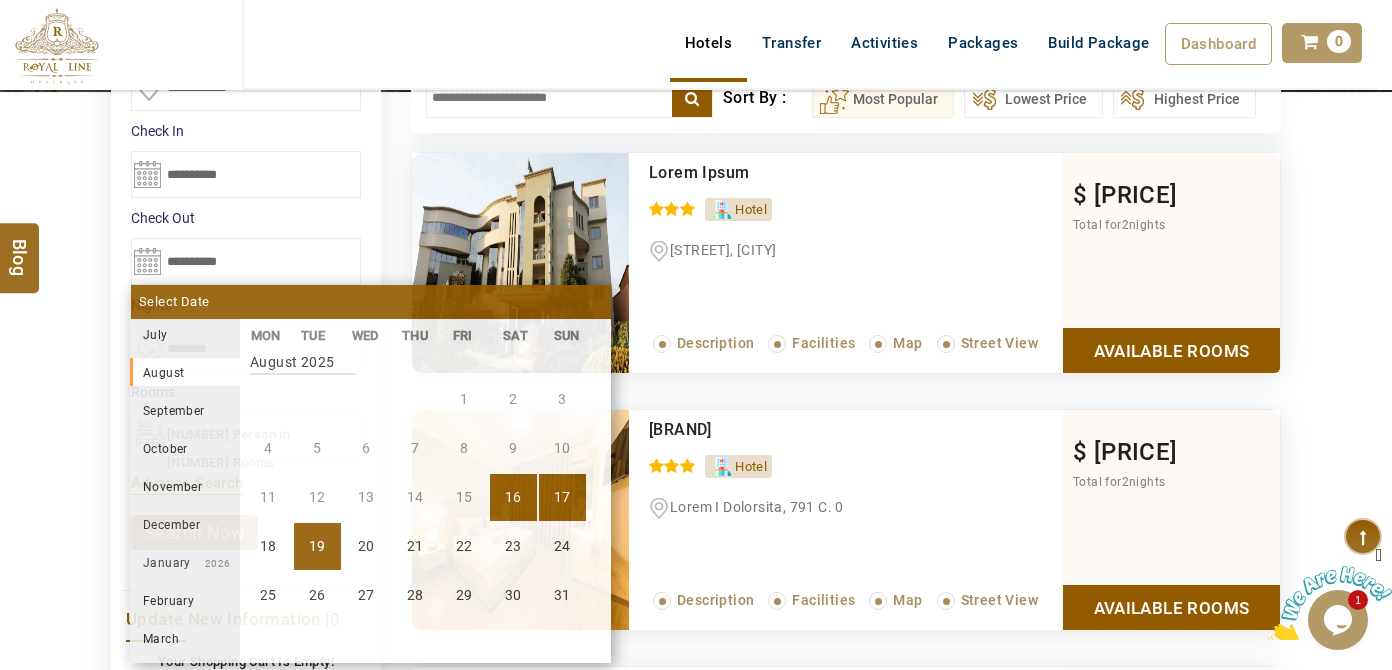 click on "19" at bounding box center (317, 546) 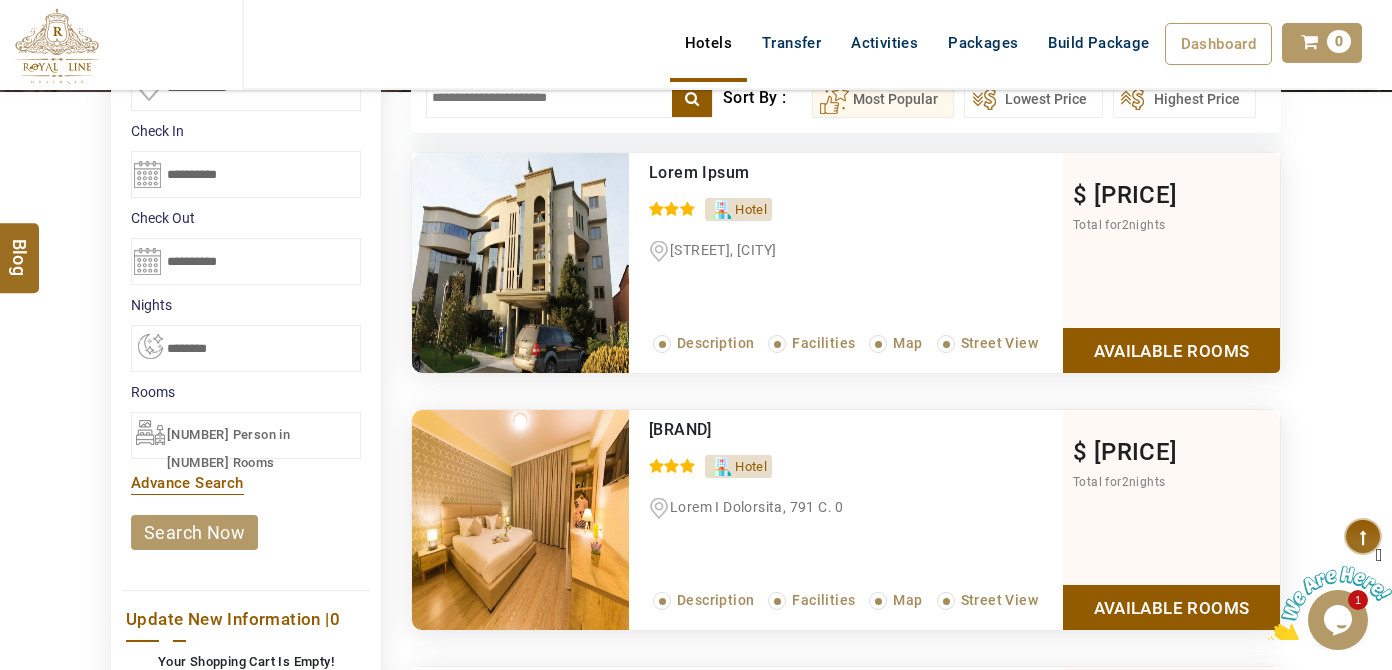 click on "search now" at bounding box center (194, 532) 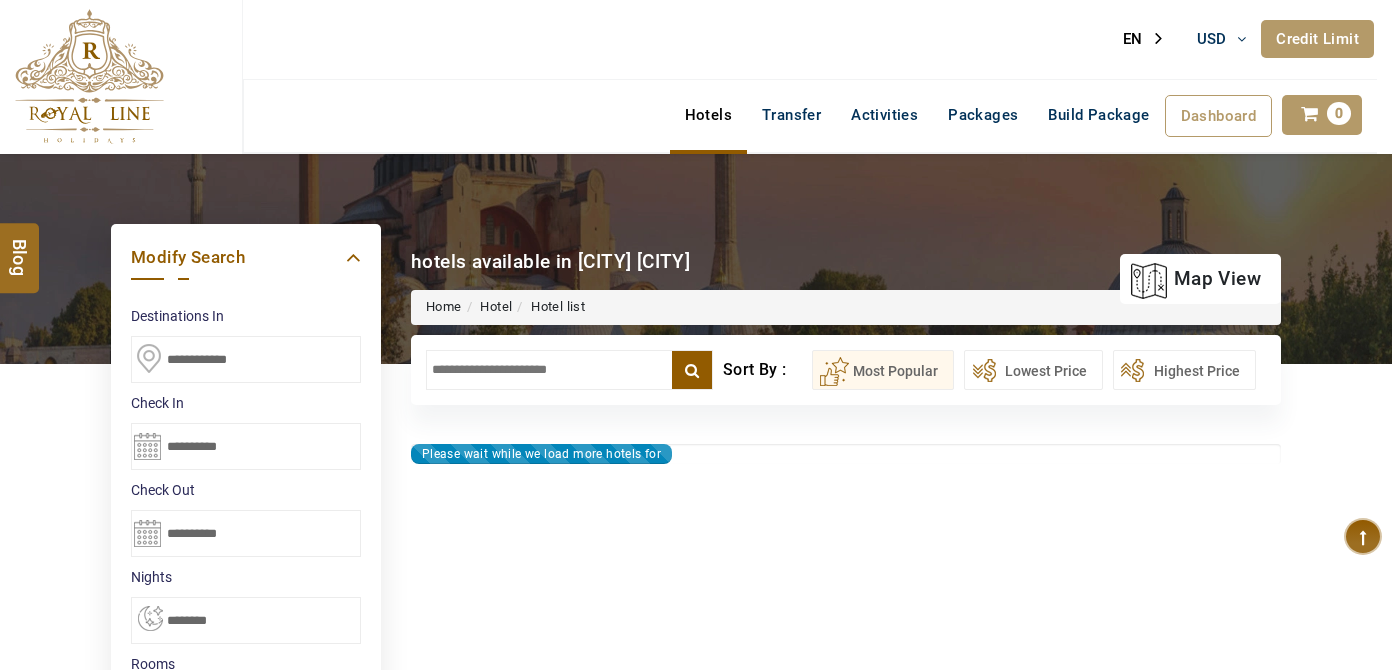 scroll, scrollTop: 0, scrollLeft: 0, axis: both 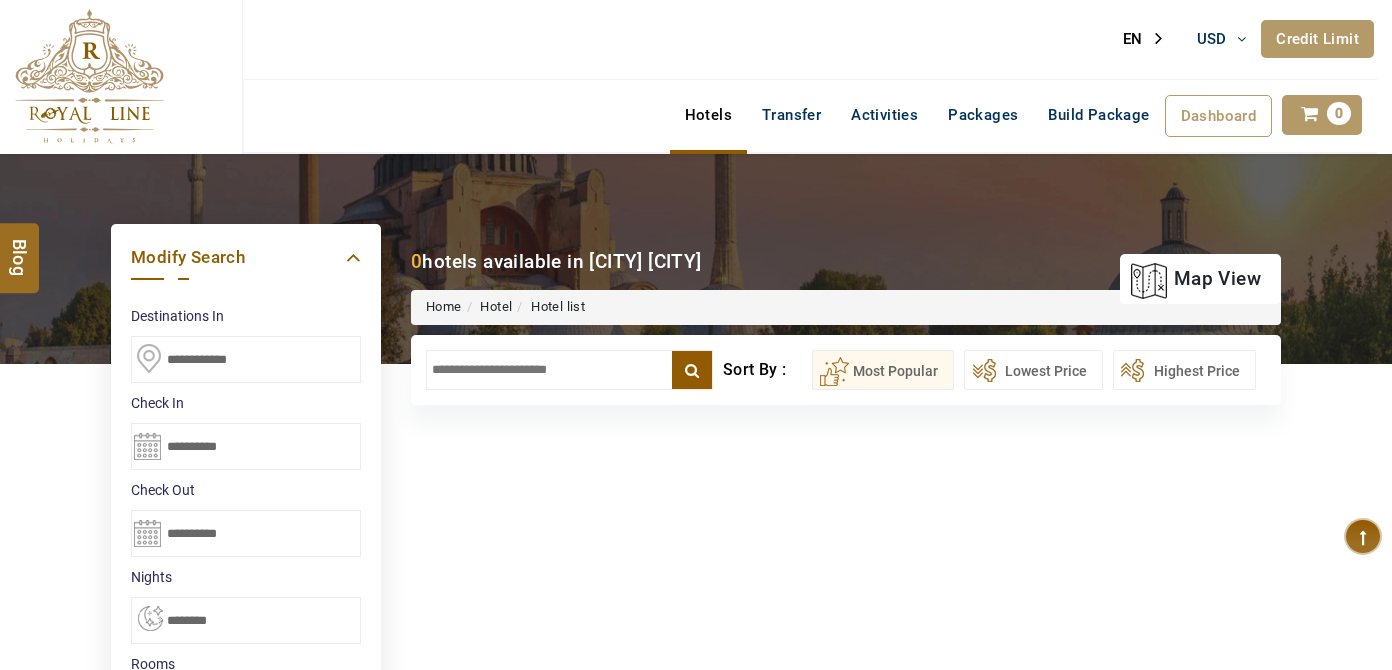 click on "**********" at bounding box center [246, 359] 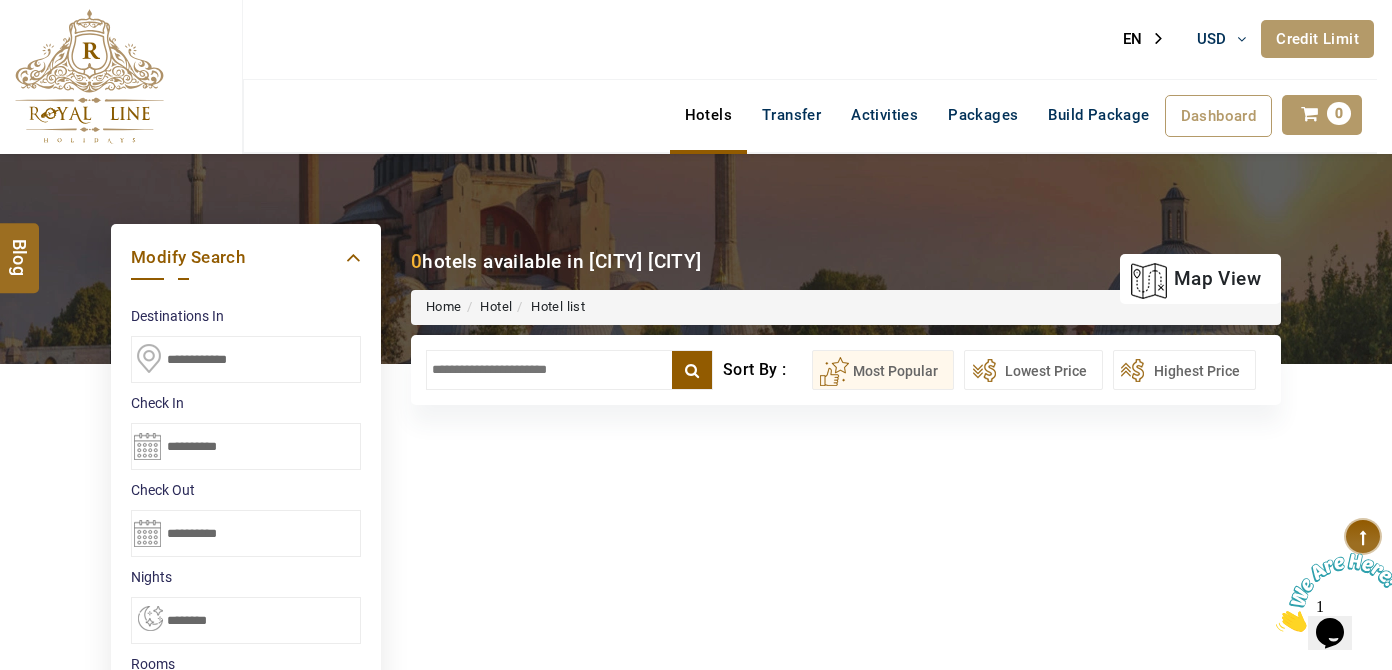 scroll, scrollTop: 0, scrollLeft: 0, axis: both 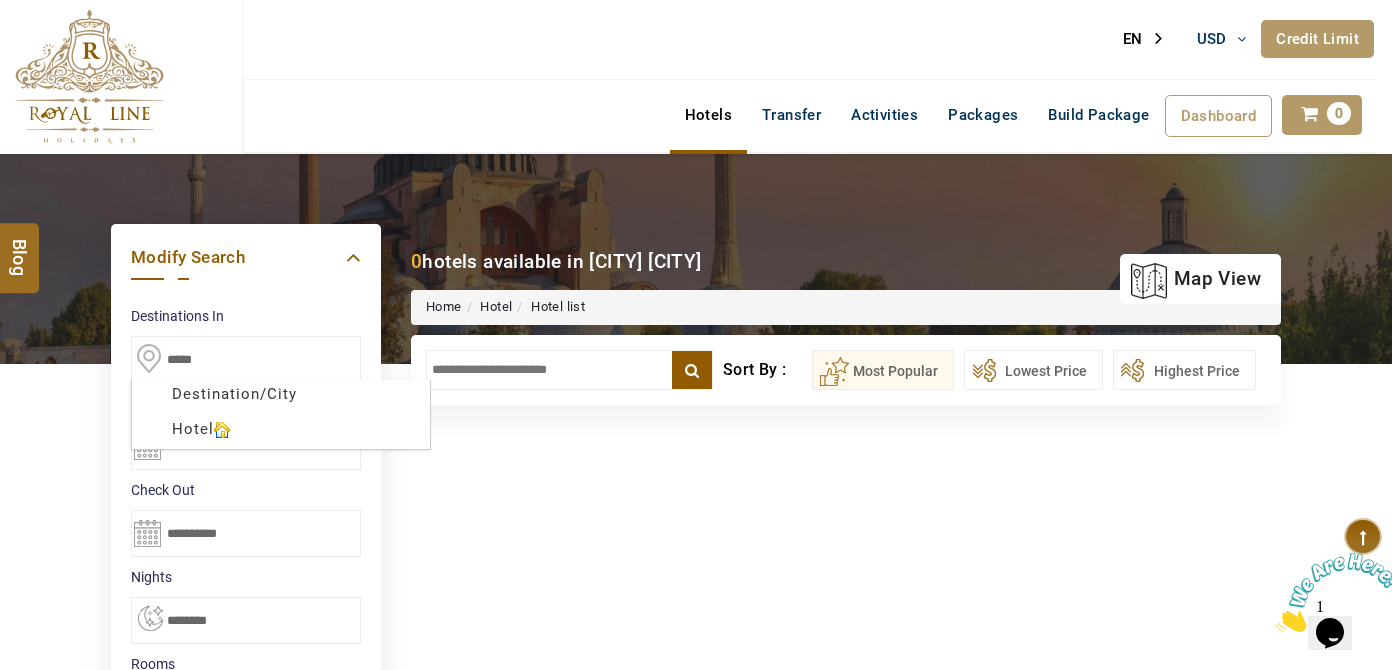 type on "****" 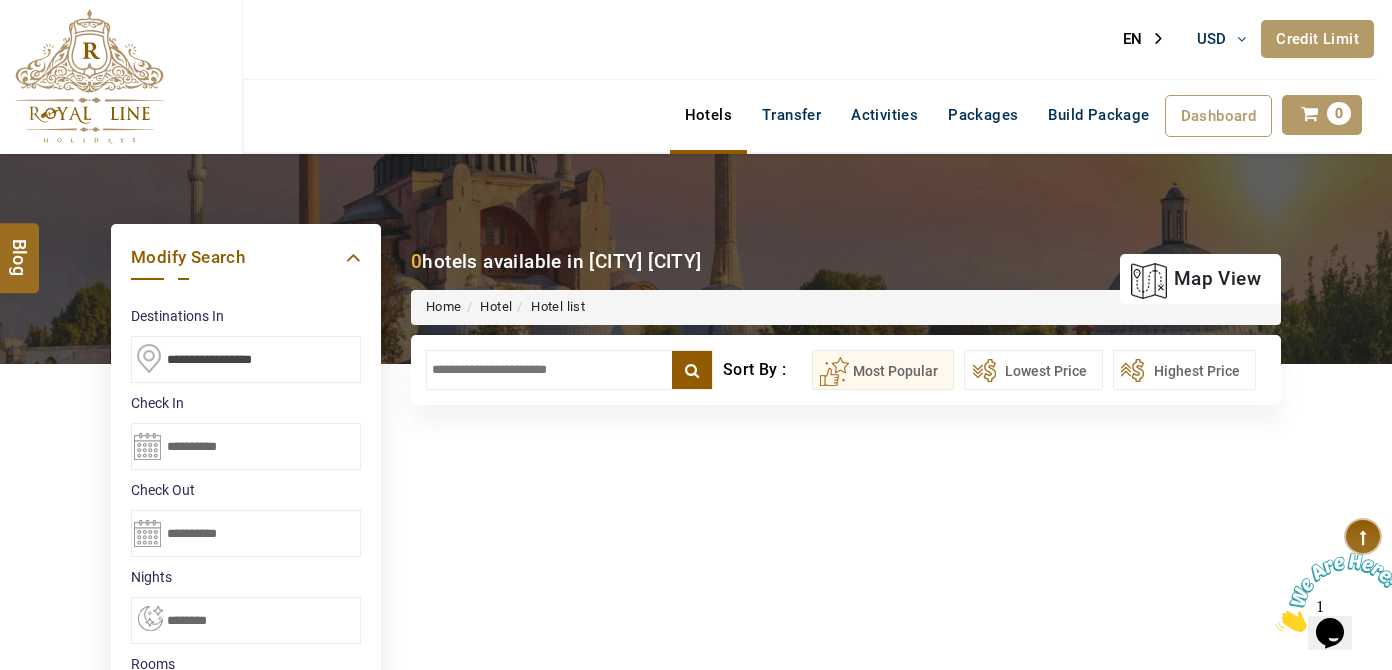 type 